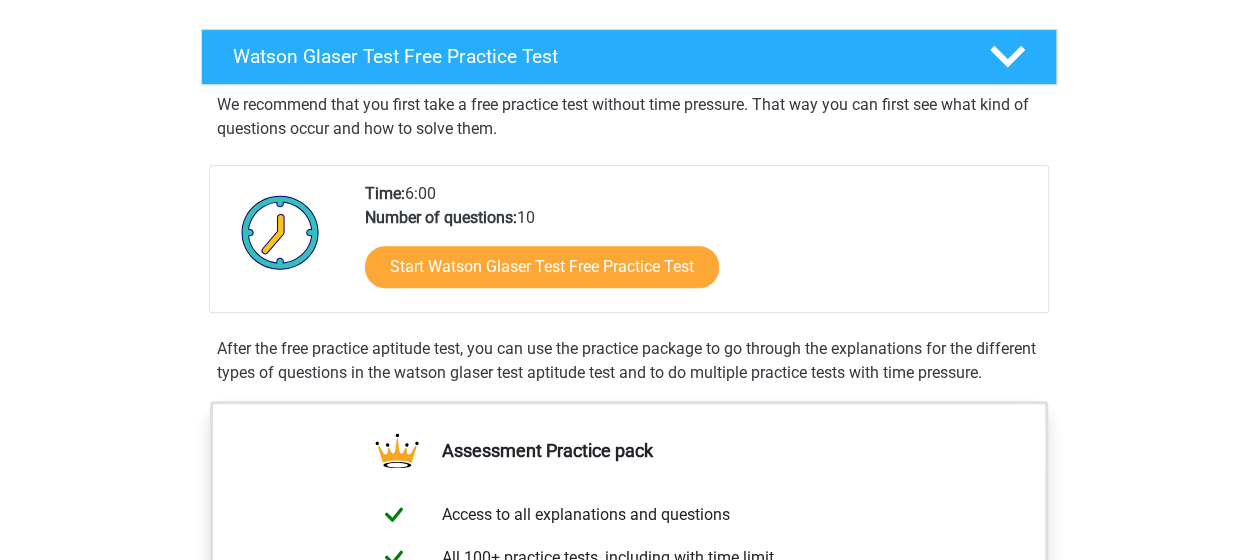 scroll, scrollTop: 400, scrollLeft: 0, axis: vertical 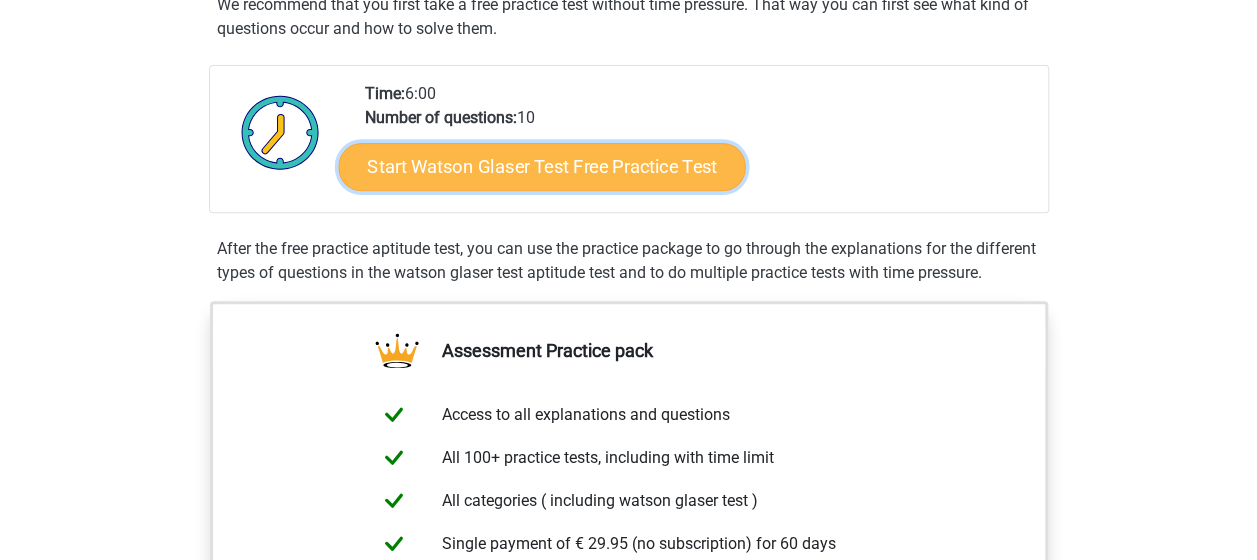 click on "Start Watson Glaser Test
Free Practice Test" at bounding box center (541, 167) 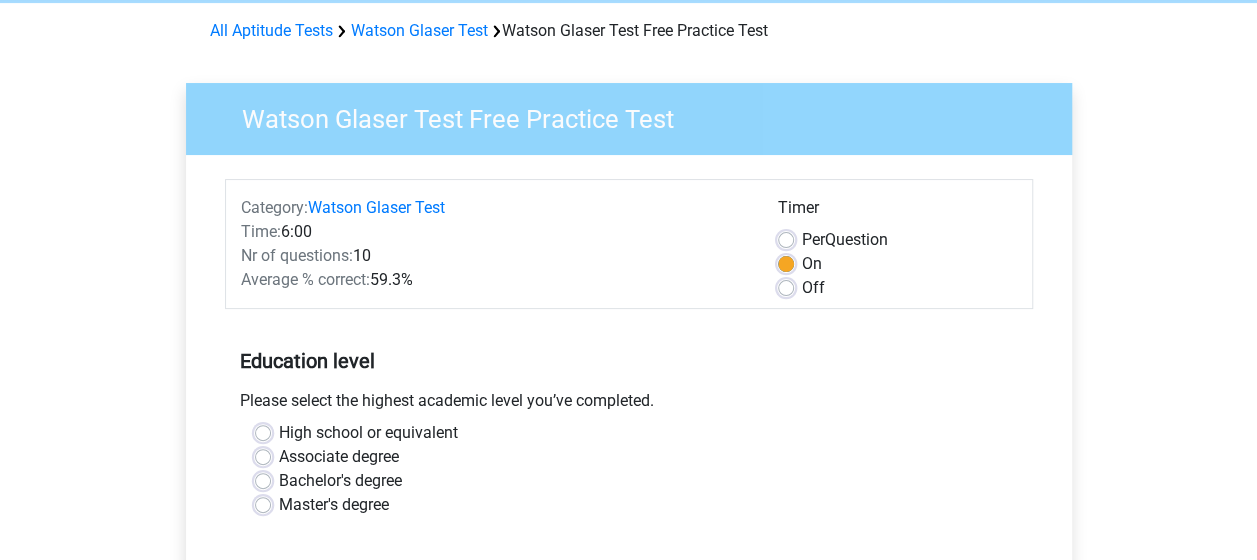 scroll, scrollTop: 82, scrollLeft: 0, axis: vertical 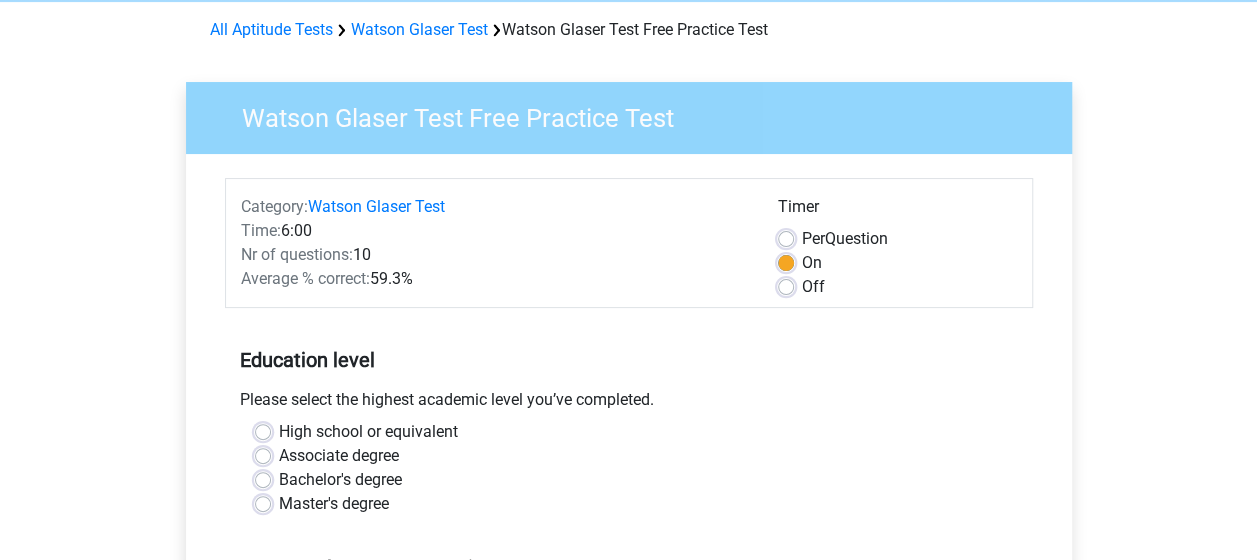 click on "Per  Question" at bounding box center [845, 239] 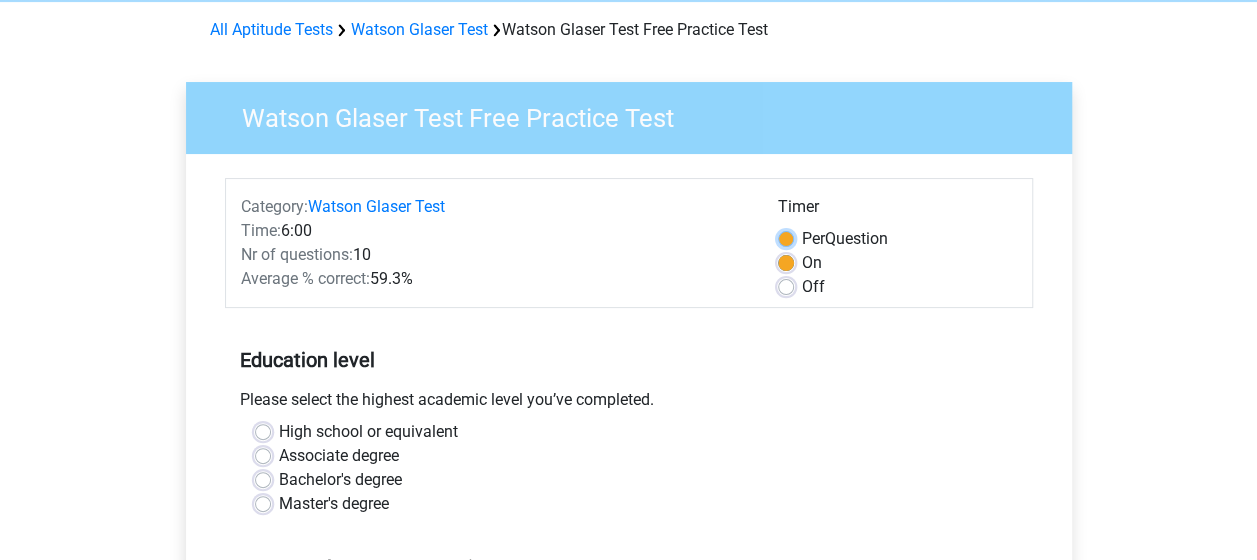 click on "Per  Question" at bounding box center [786, 237] 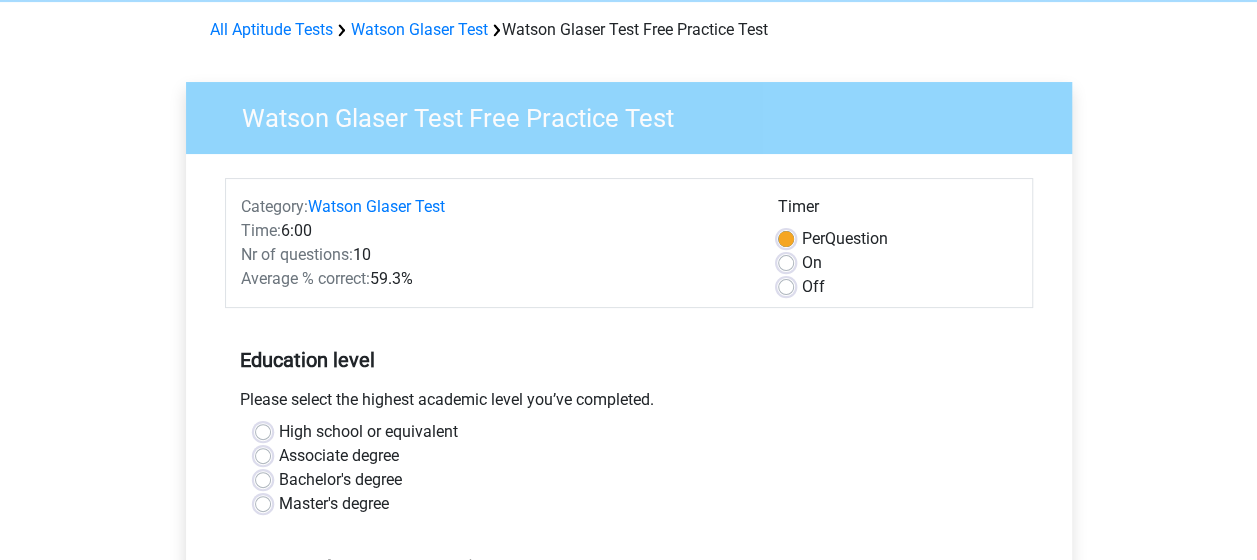 click on "On" at bounding box center [812, 263] 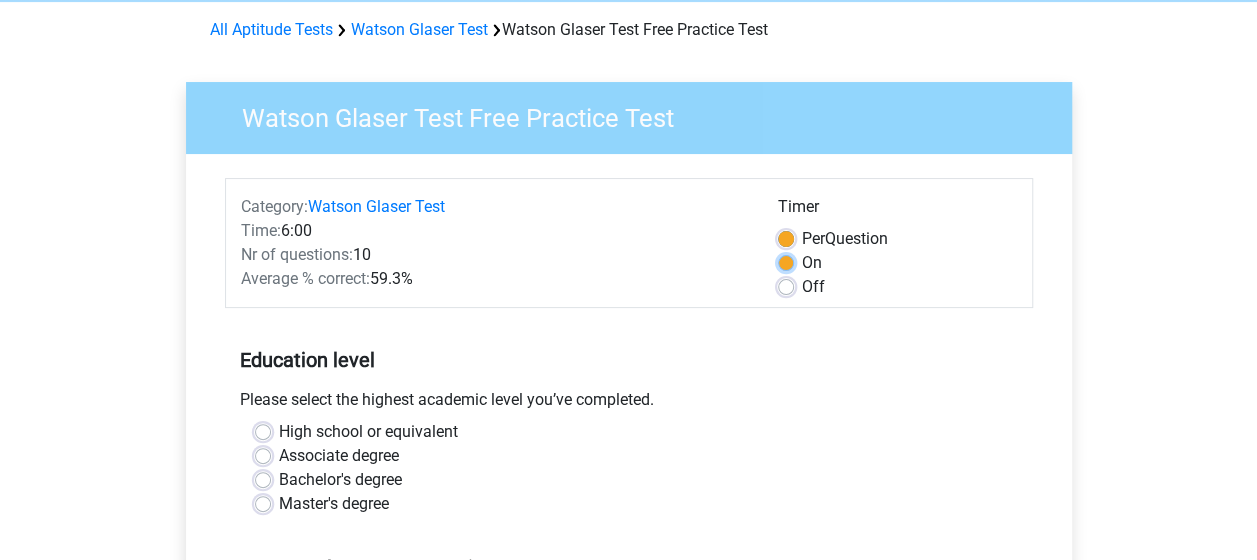 radio on "true" 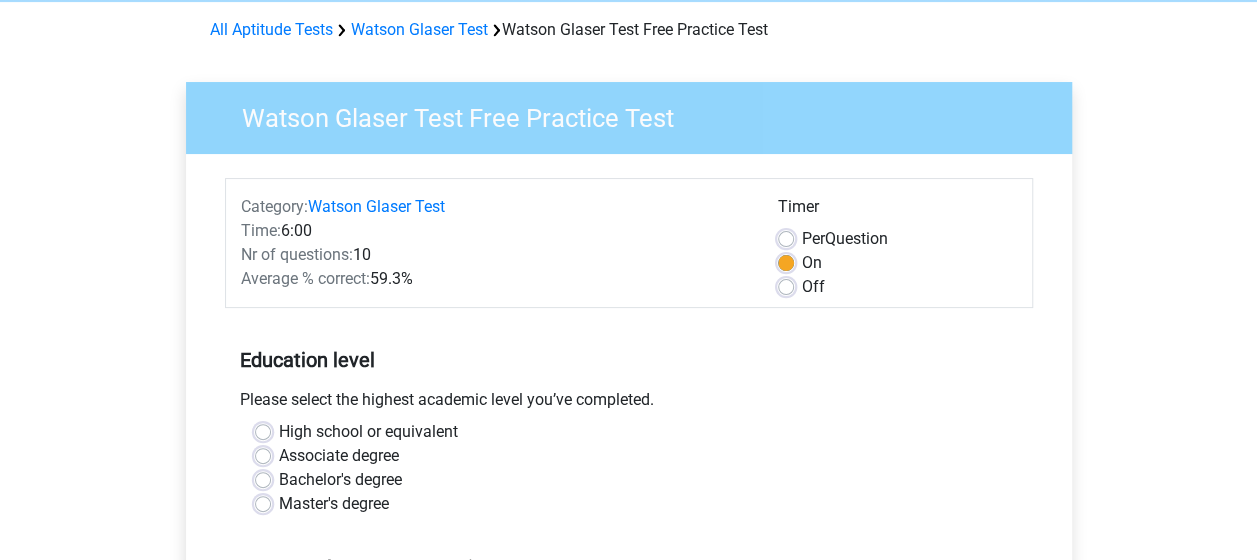 click on "Per  Question" at bounding box center [845, 239] 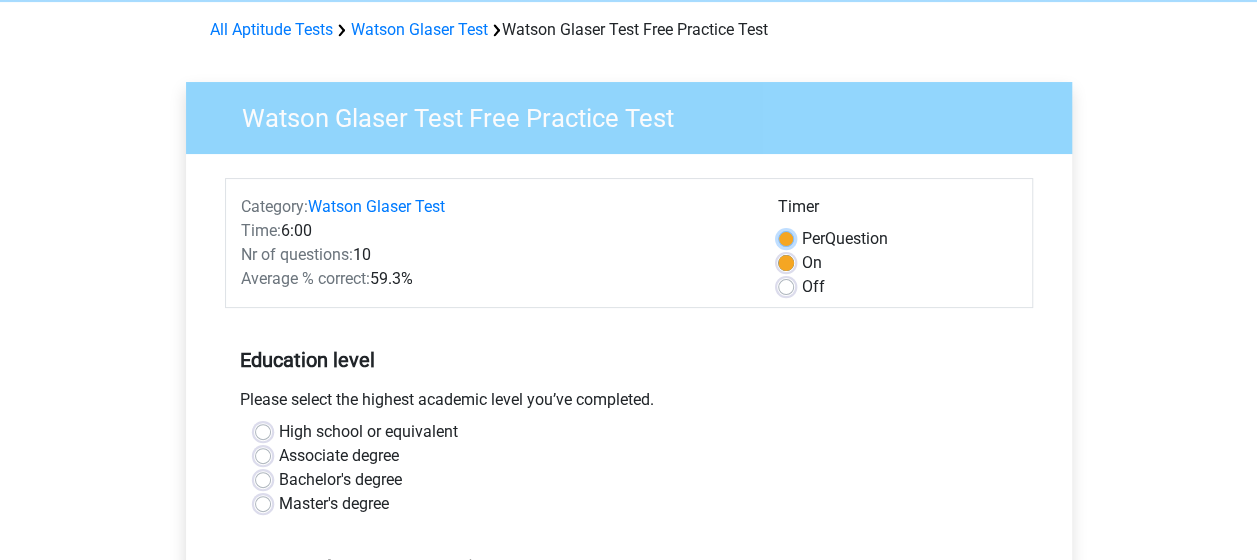 click on "Per  Question" at bounding box center (786, 237) 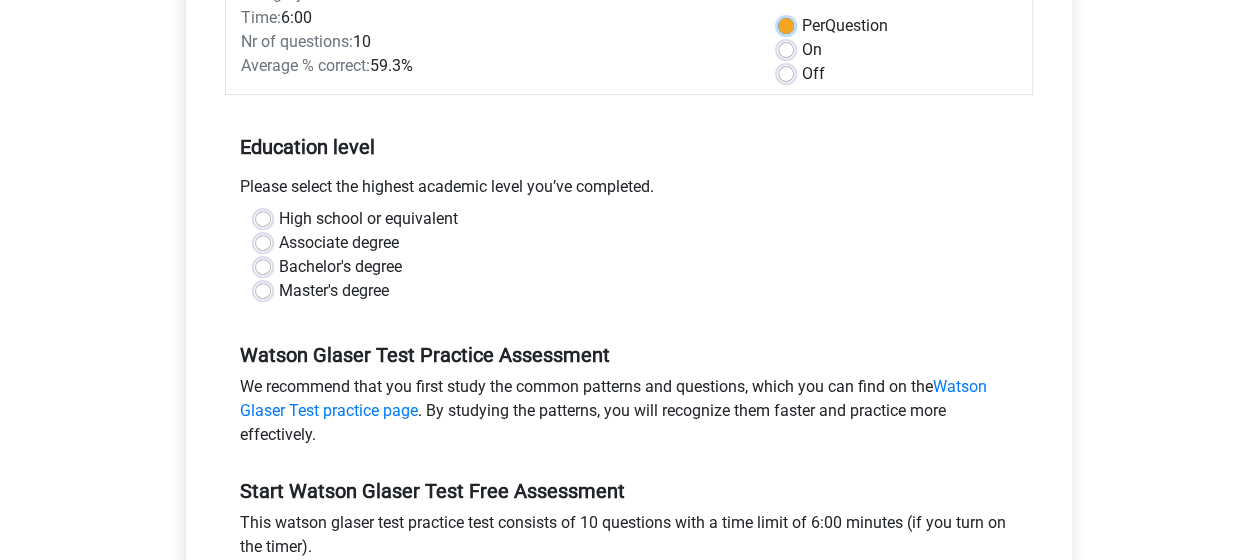 scroll, scrollTop: 313, scrollLeft: 0, axis: vertical 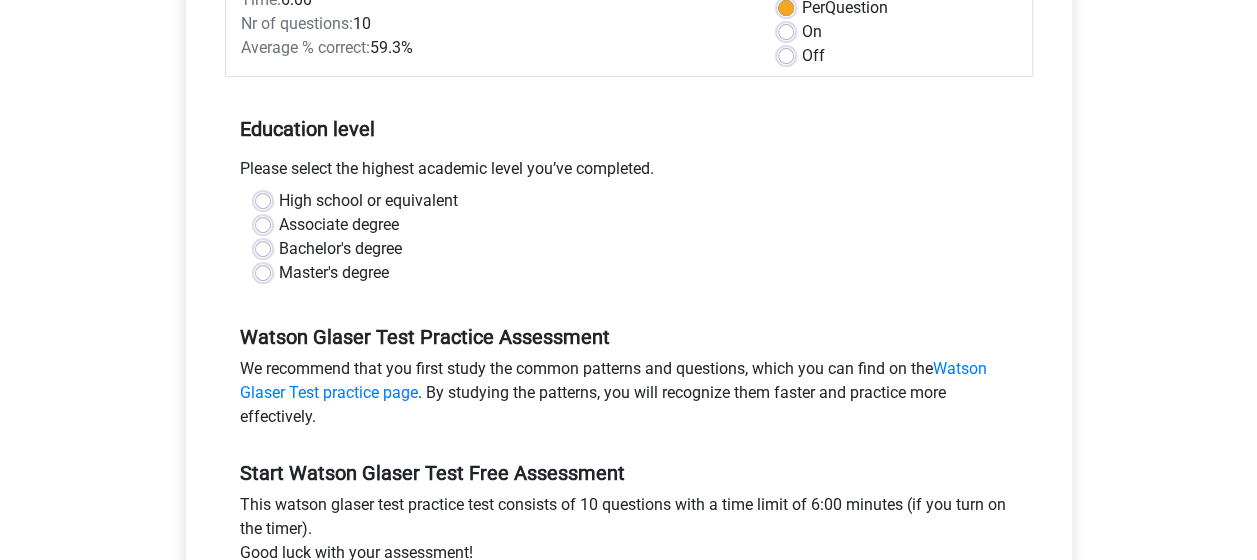 click on "Master's degree" at bounding box center [334, 273] 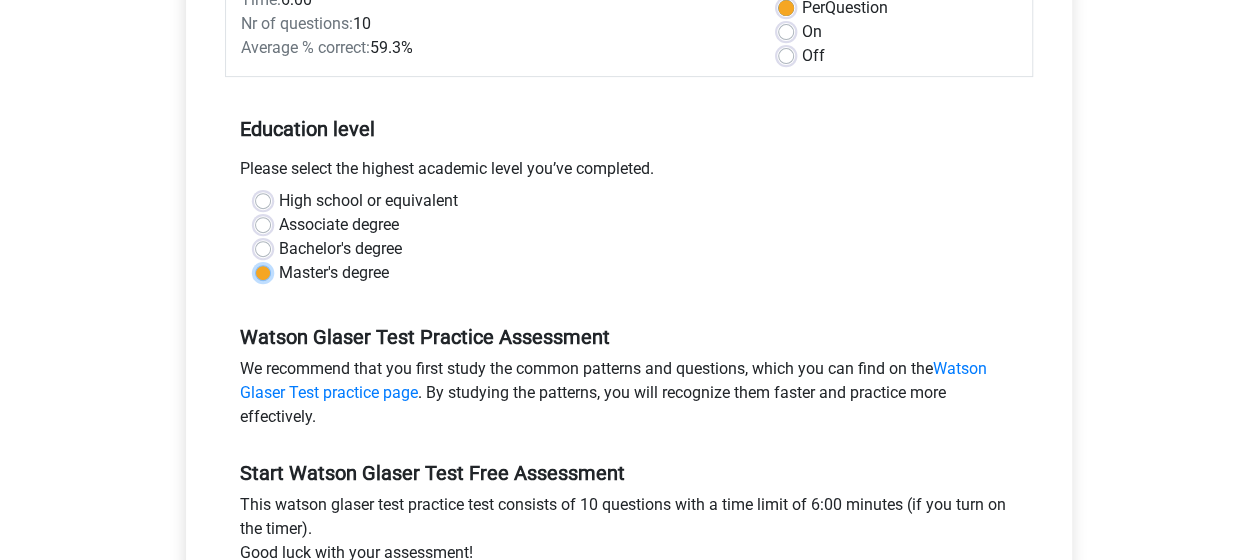 radio on "true" 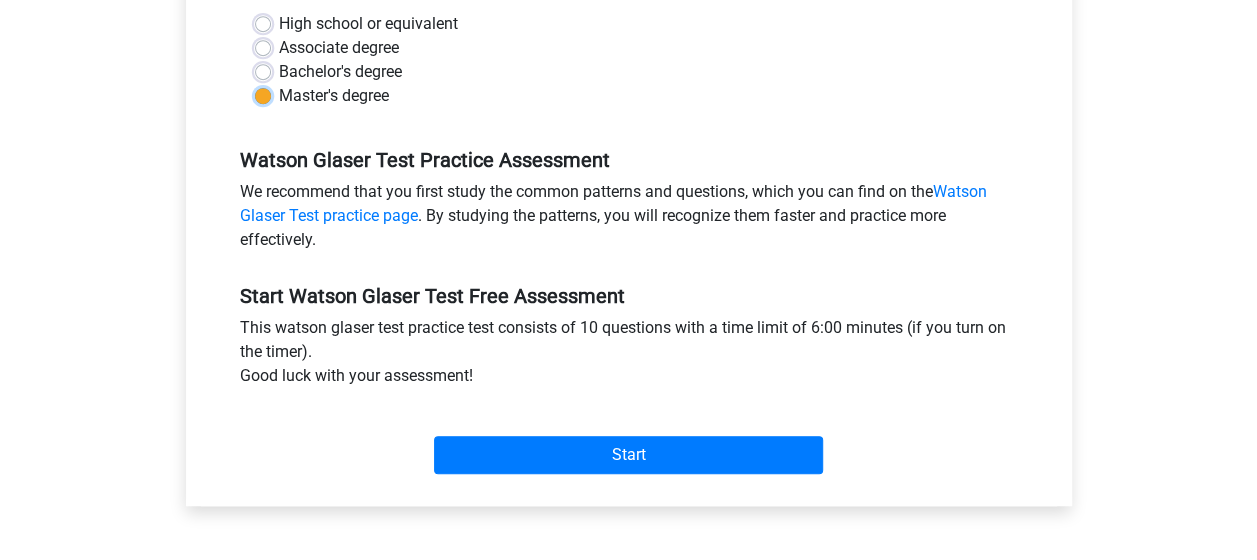 scroll, scrollTop: 491, scrollLeft: 0, axis: vertical 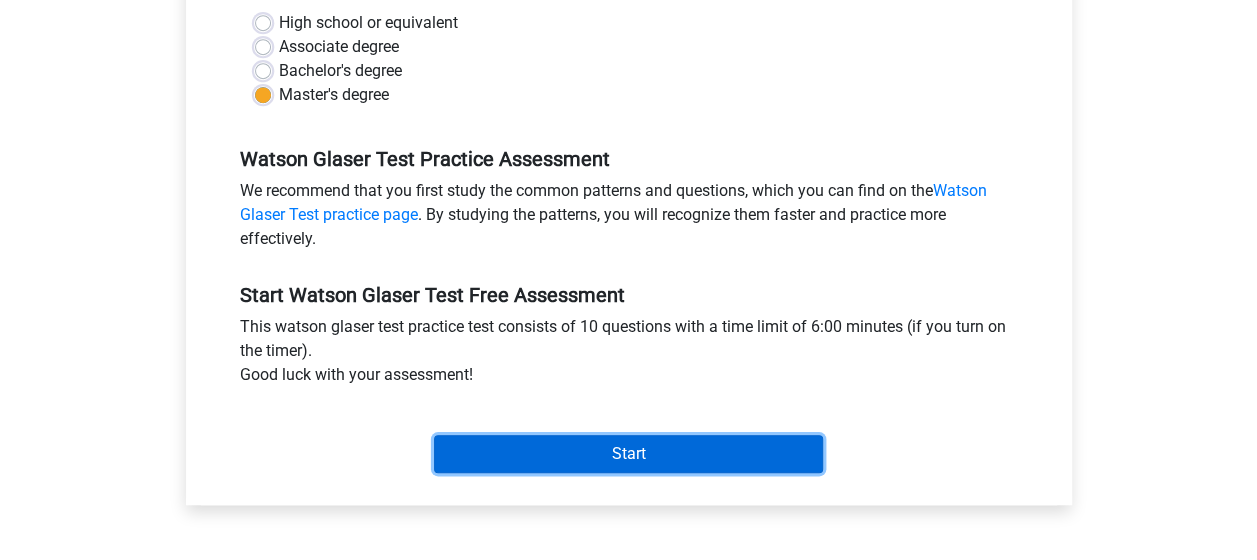 click on "Start" at bounding box center (628, 454) 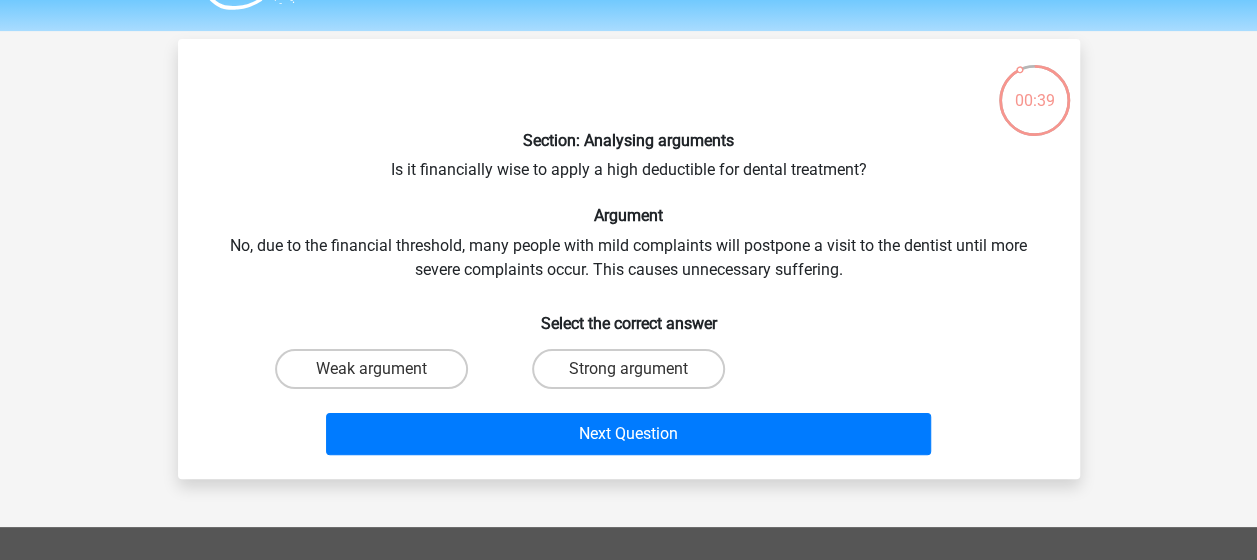 scroll, scrollTop: 56, scrollLeft: 0, axis: vertical 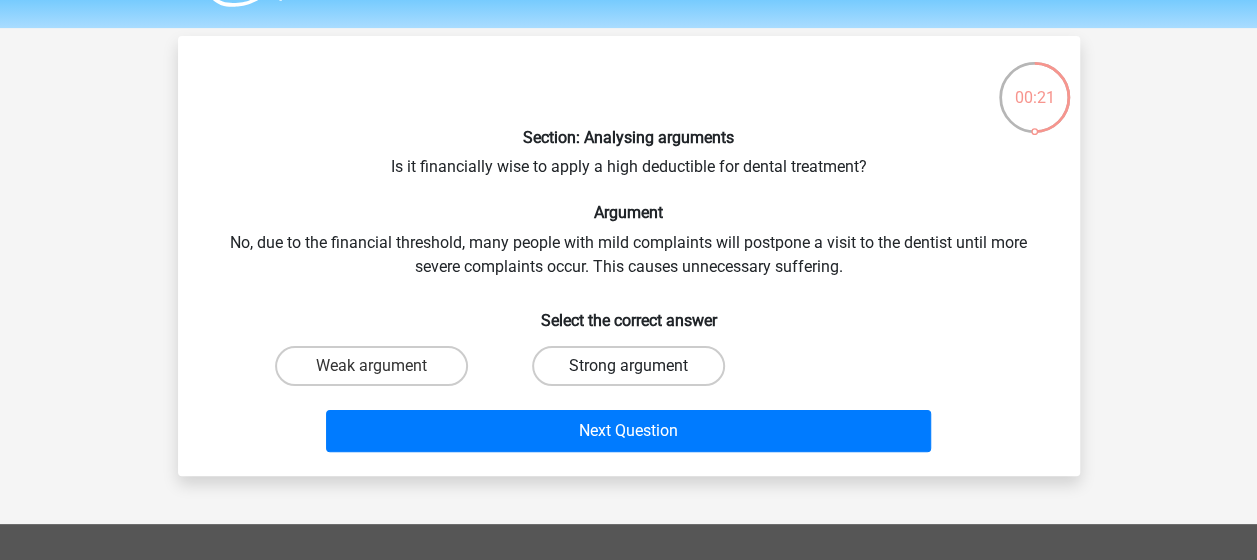 click on "Strong argument" at bounding box center [628, 366] 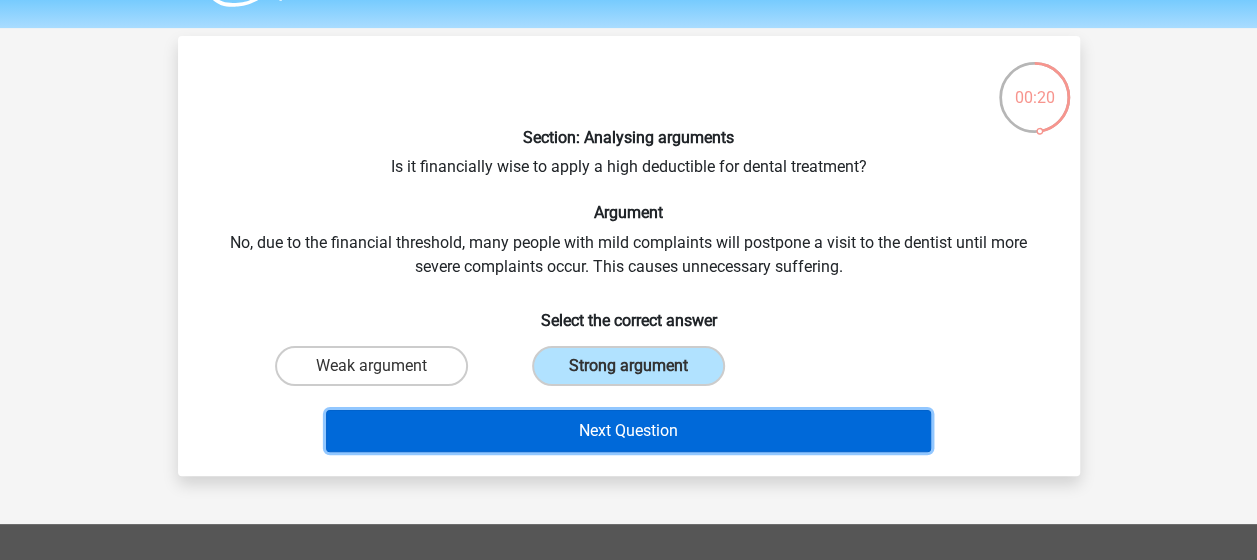 click on "Next Question" at bounding box center [628, 431] 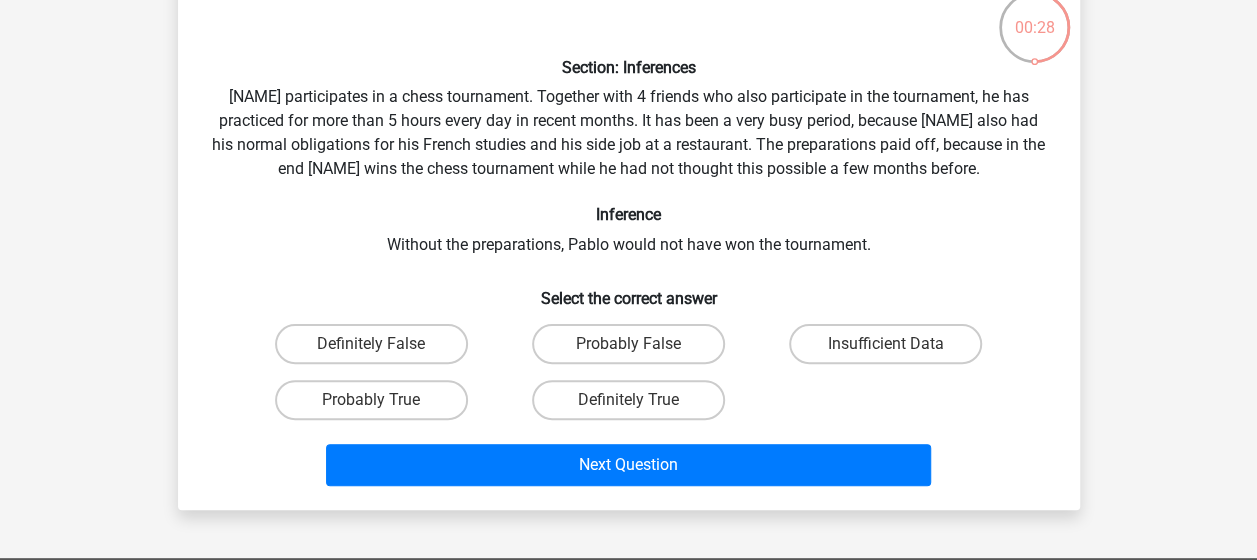 scroll, scrollTop: 124, scrollLeft: 0, axis: vertical 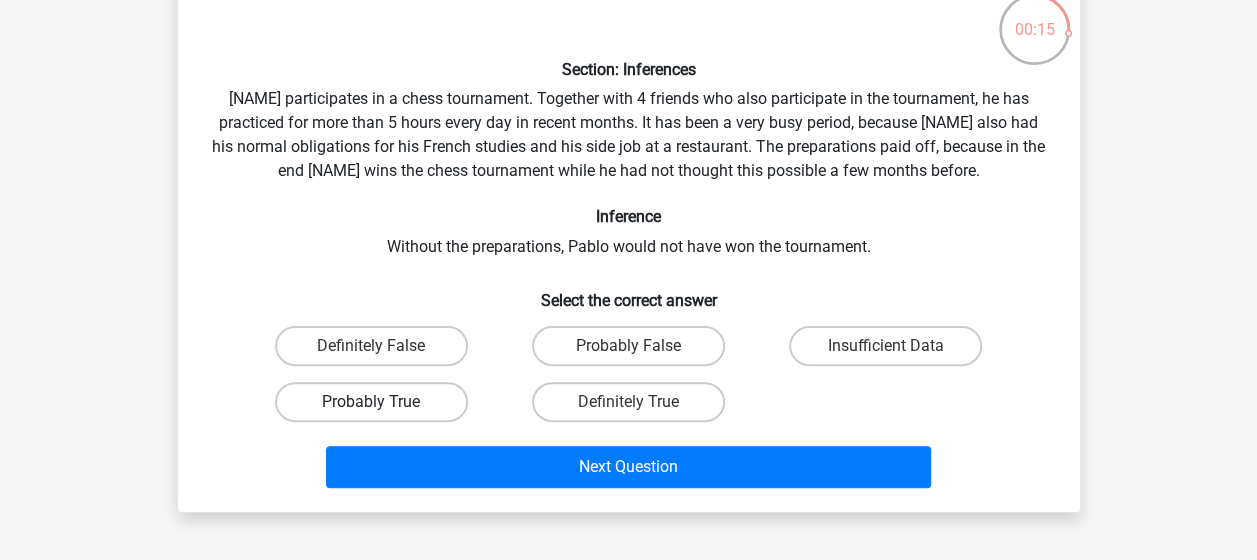 click on "Probably True" at bounding box center (371, 402) 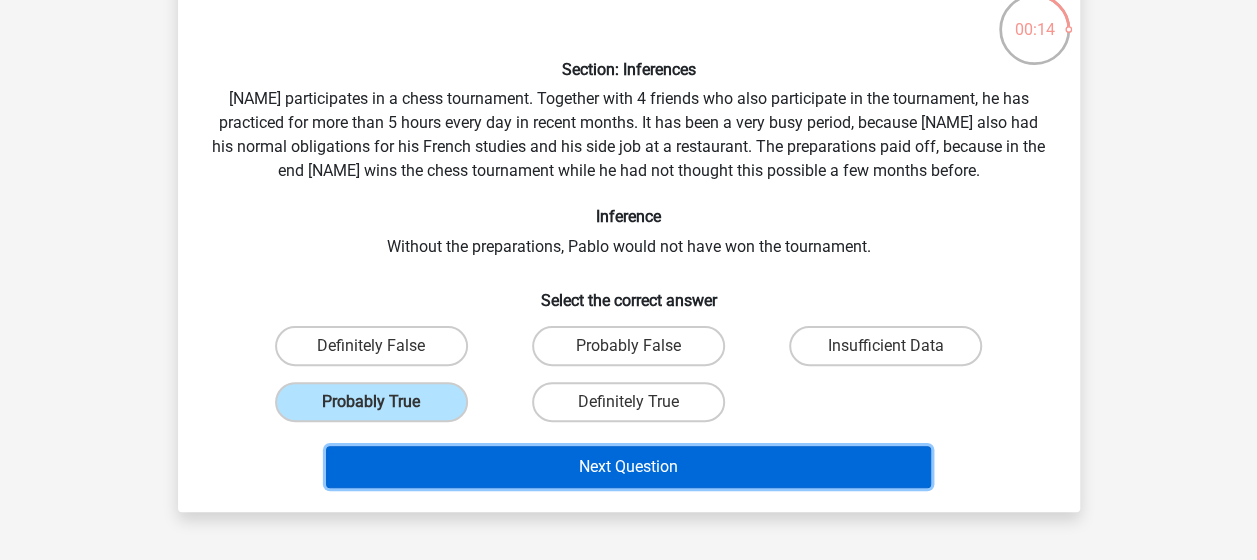 click on "Next Question" at bounding box center (628, 467) 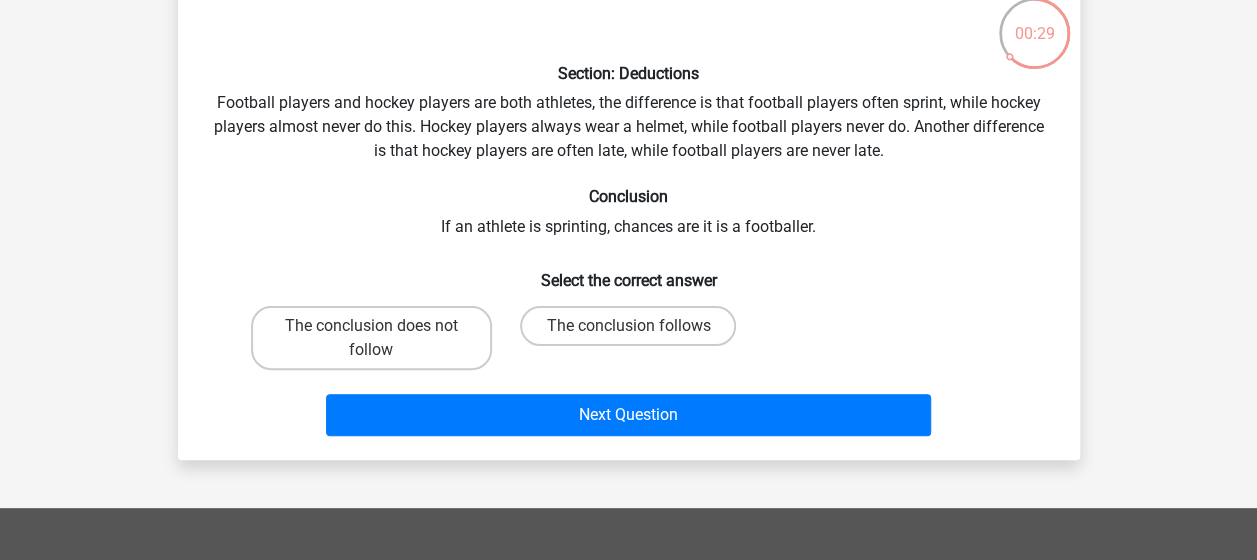 scroll, scrollTop: 121, scrollLeft: 0, axis: vertical 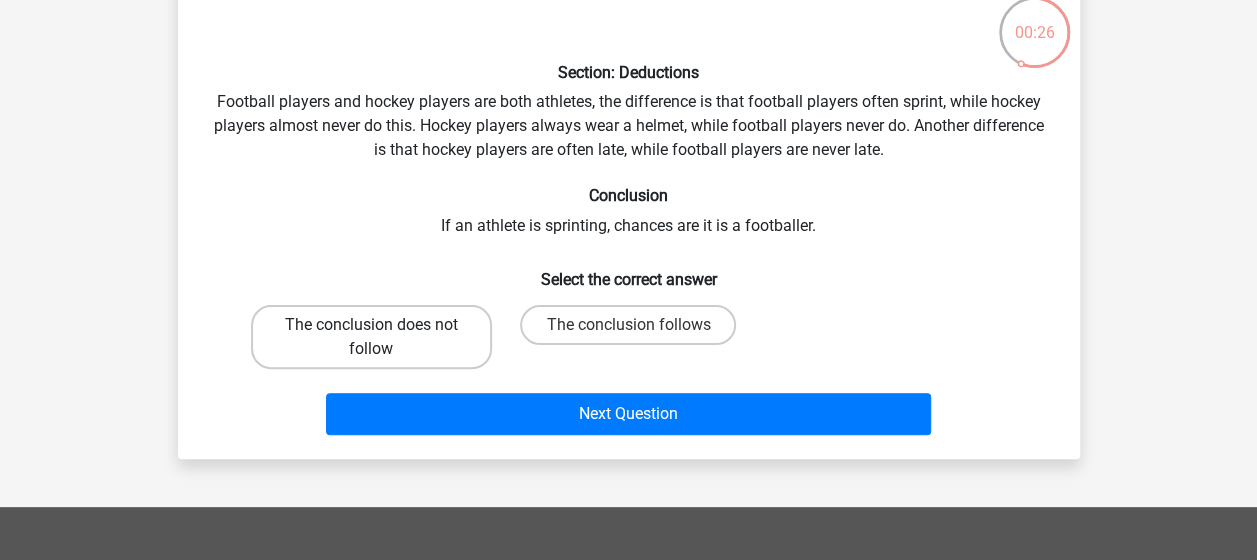 click on "The conclusion does not follow" at bounding box center [371, 337] 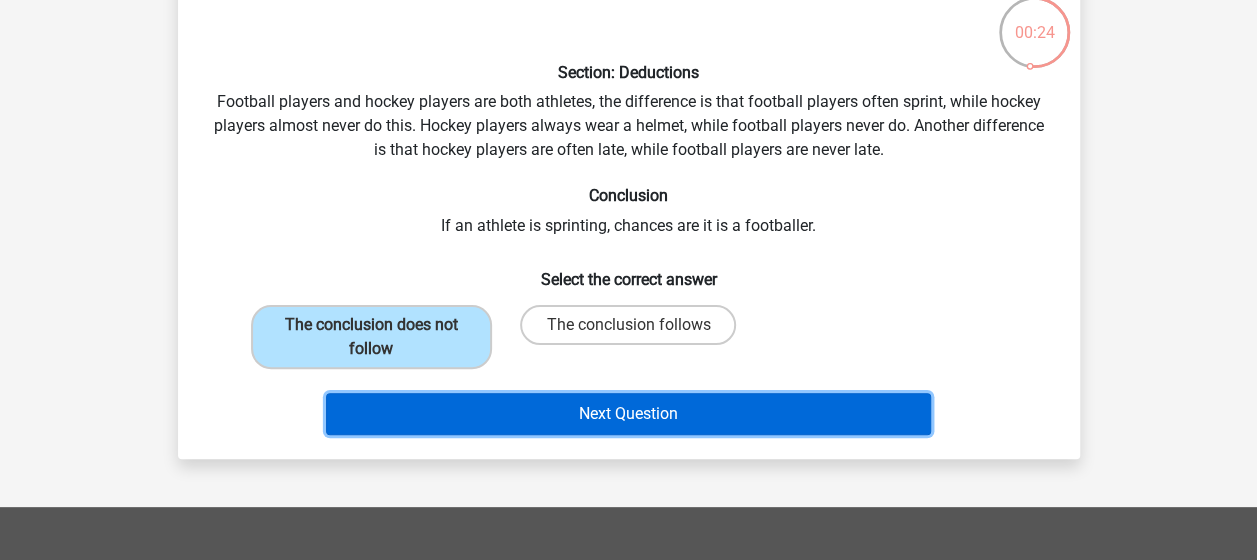 click on "Next Question" at bounding box center [628, 414] 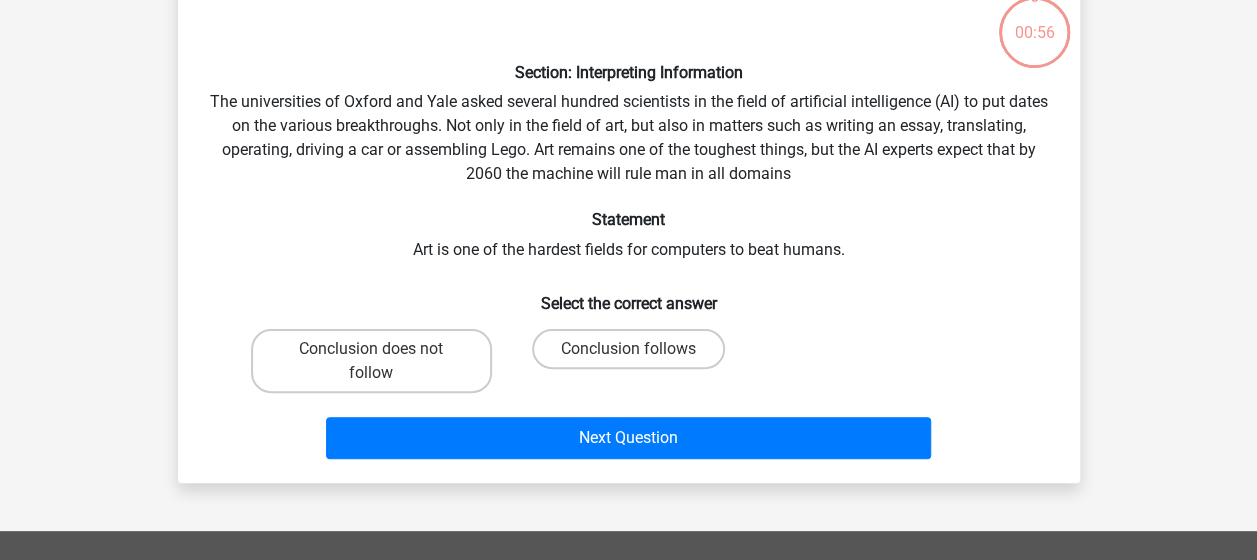 scroll, scrollTop: 92, scrollLeft: 0, axis: vertical 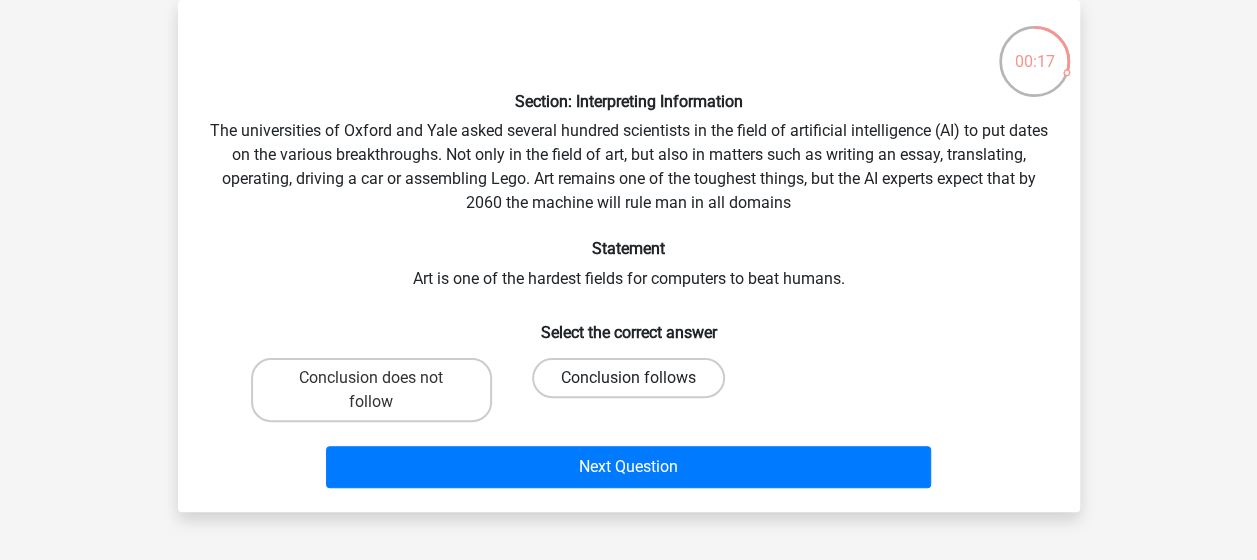 click on "Conclusion follows" at bounding box center (628, 378) 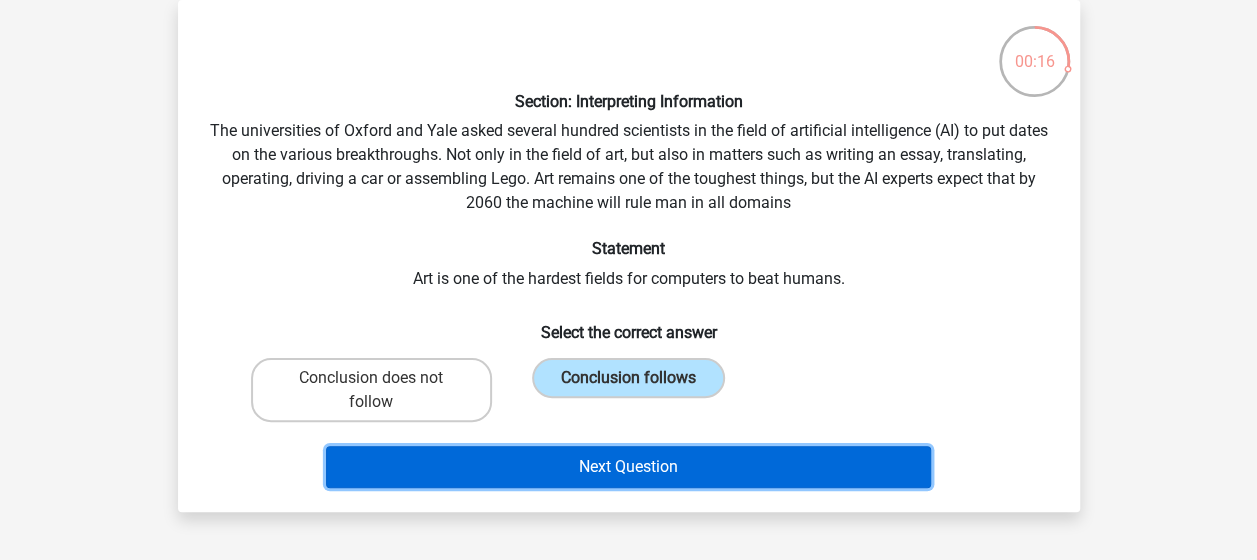click on "Next Question" at bounding box center [628, 467] 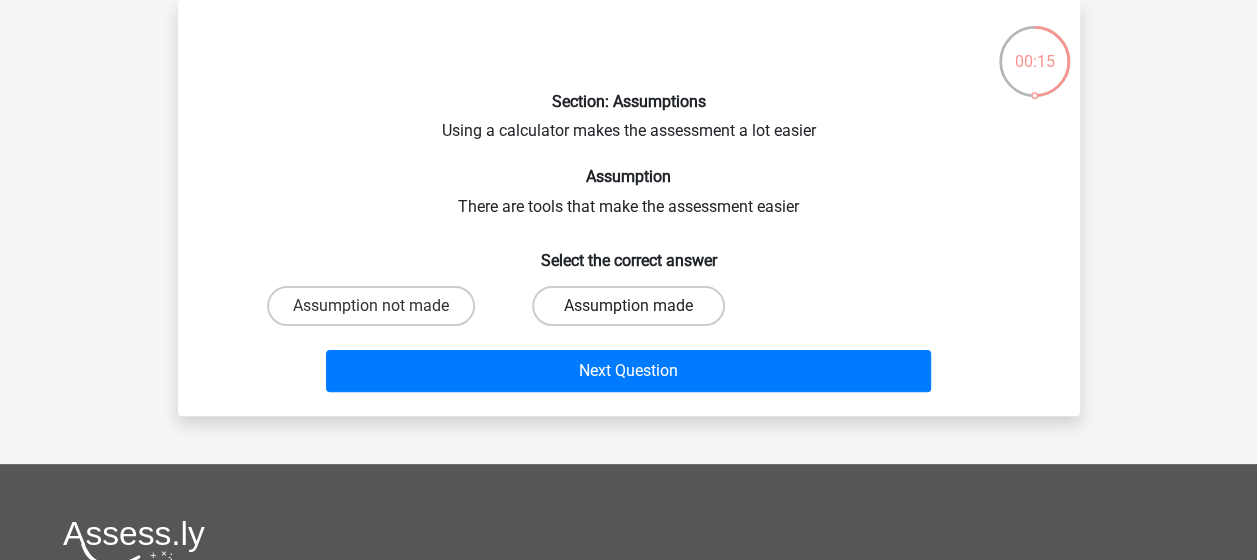 click on "Assumption made" at bounding box center [628, 306] 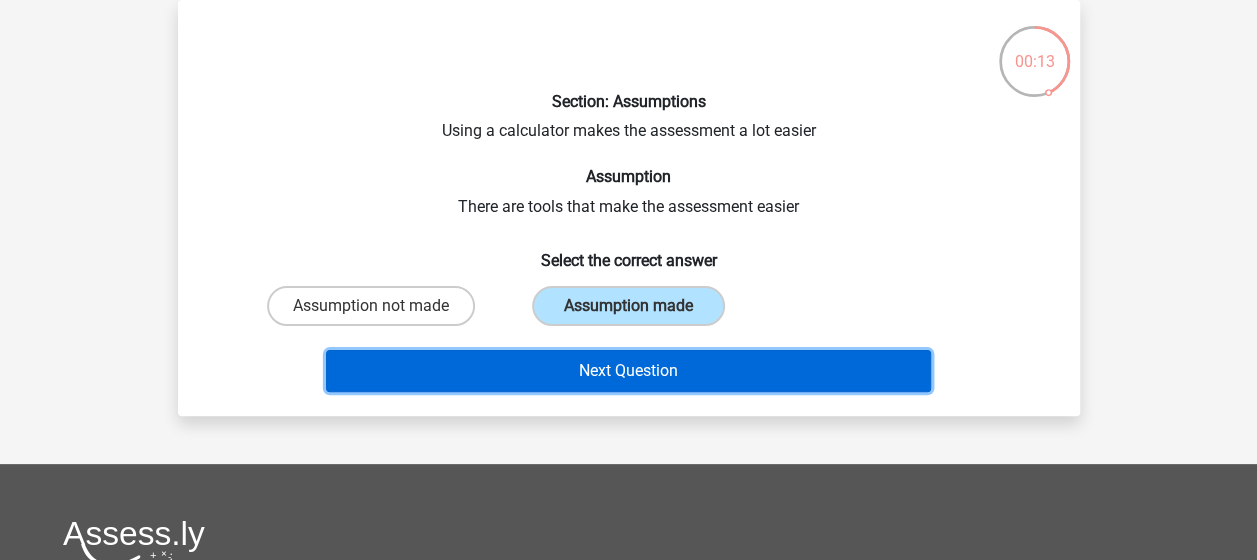 click on "Next Question" at bounding box center [628, 371] 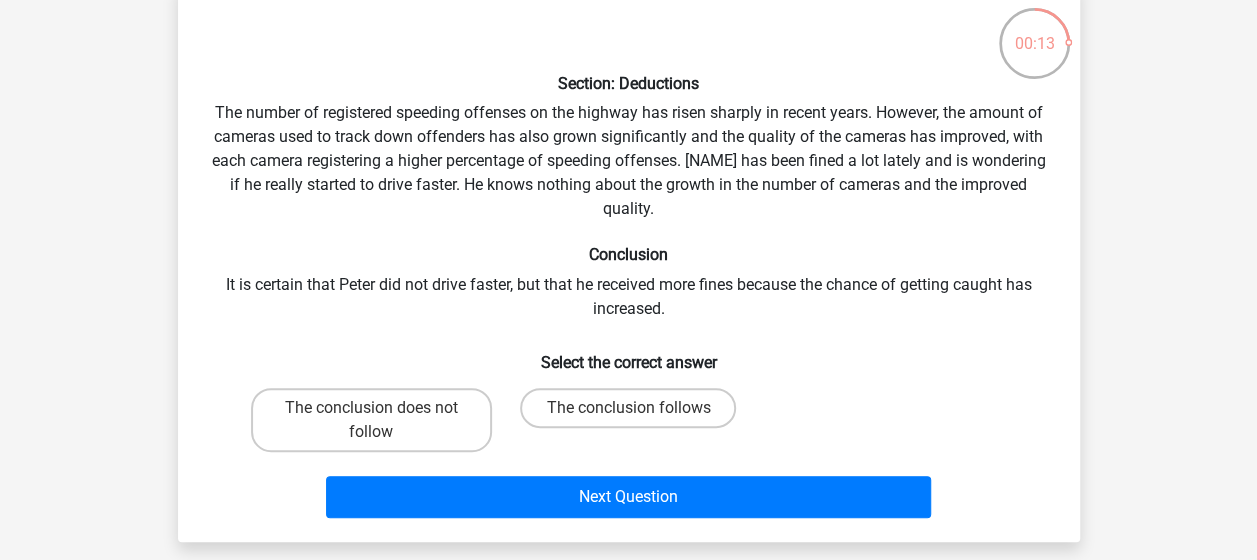scroll, scrollTop: 108, scrollLeft: 0, axis: vertical 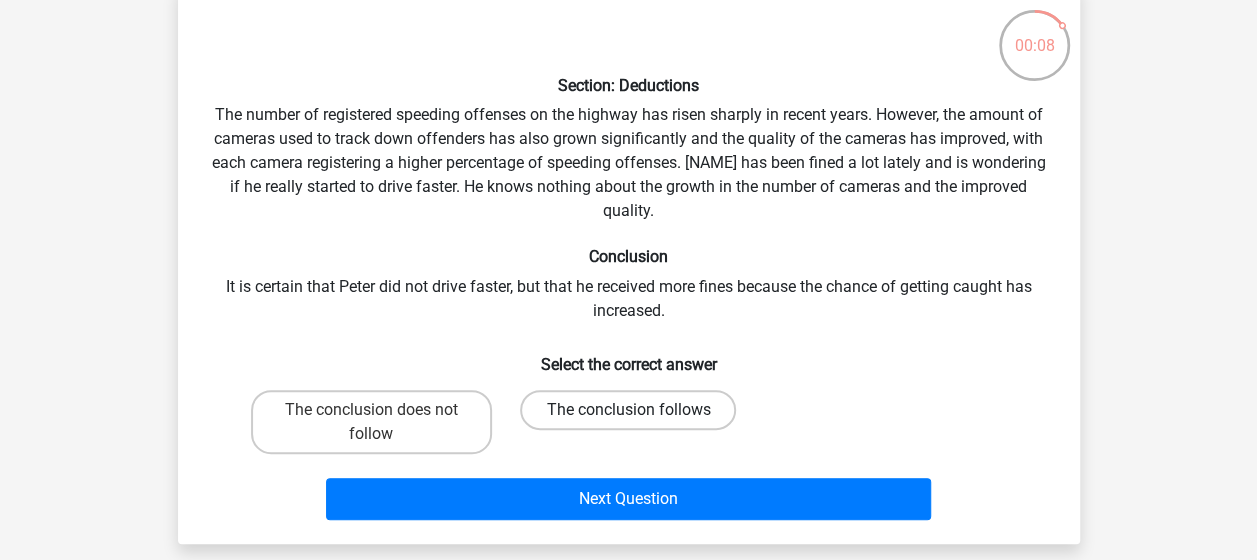 click on "The conclusion follows" at bounding box center [628, 410] 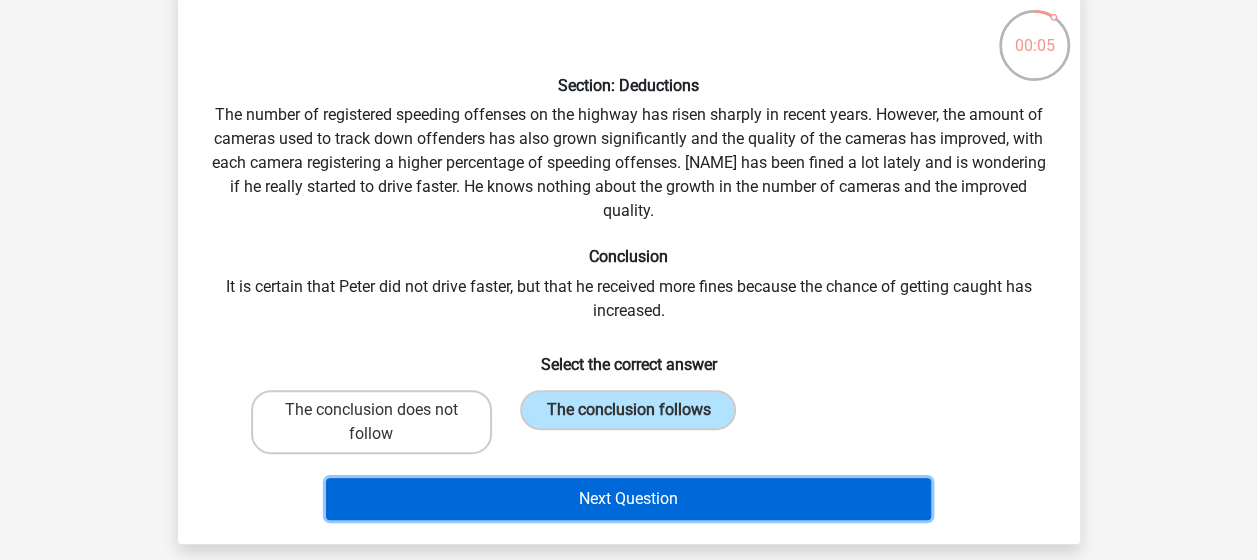 click on "Next Question" at bounding box center [628, 499] 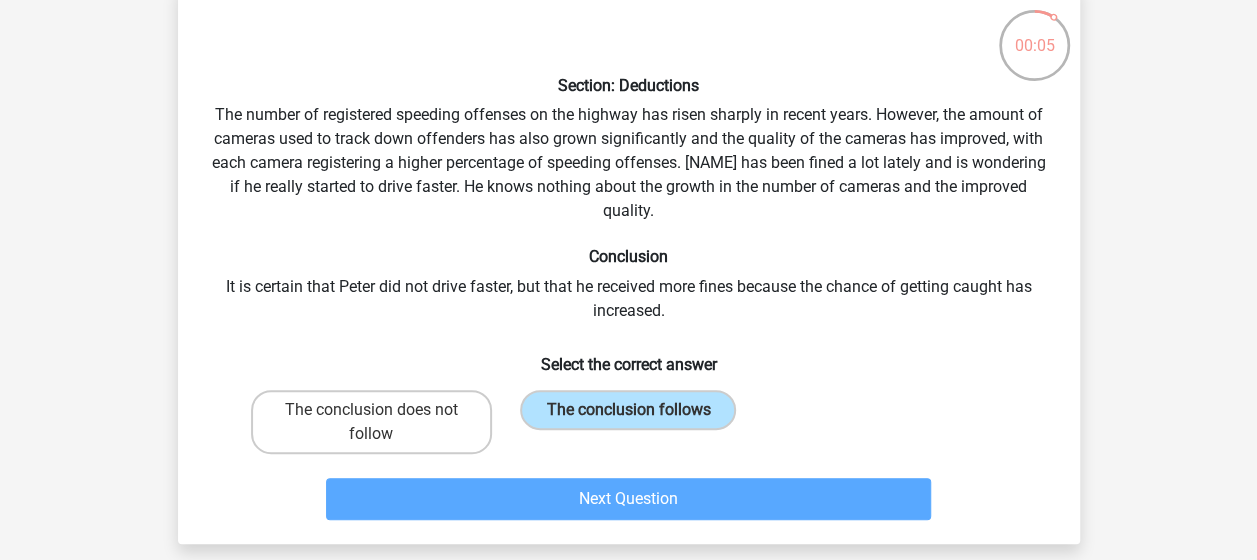 scroll, scrollTop: 92, scrollLeft: 0, axis: vertical 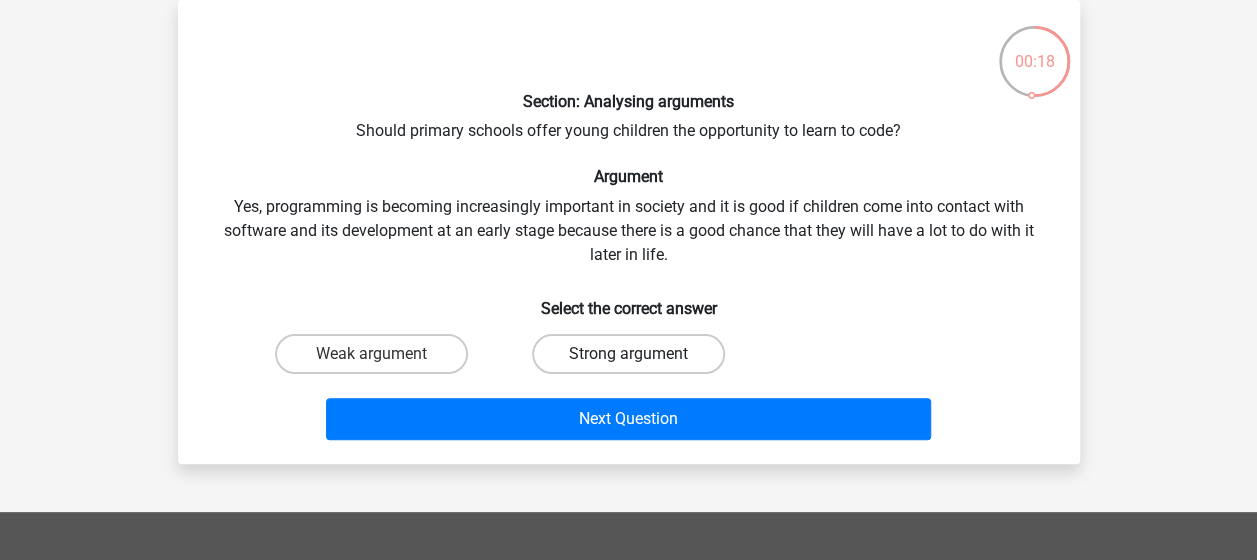 click on "Strong argument" at bounding box center (628, 354) 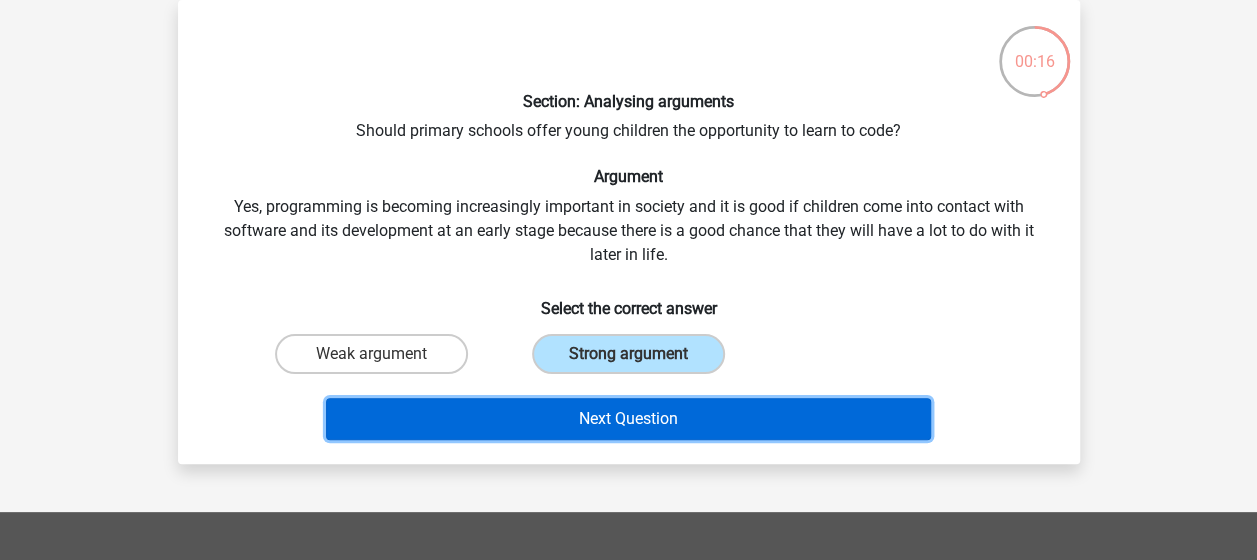 click on "Next Question" at bounding box center [628, 419] 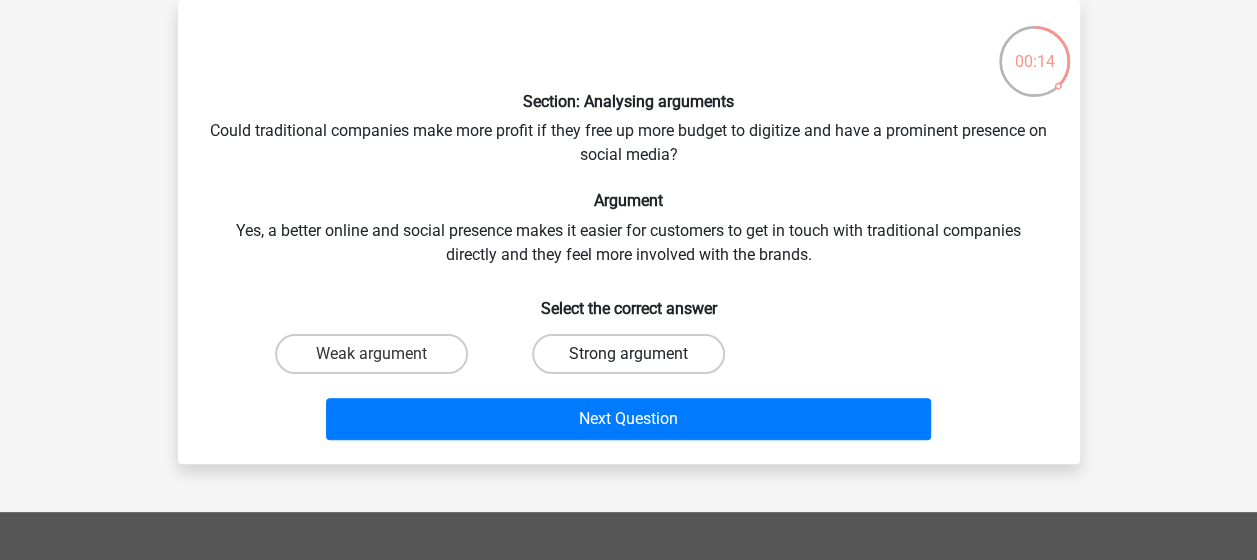 click on "Strong argument" at bounding box center (628, 354) 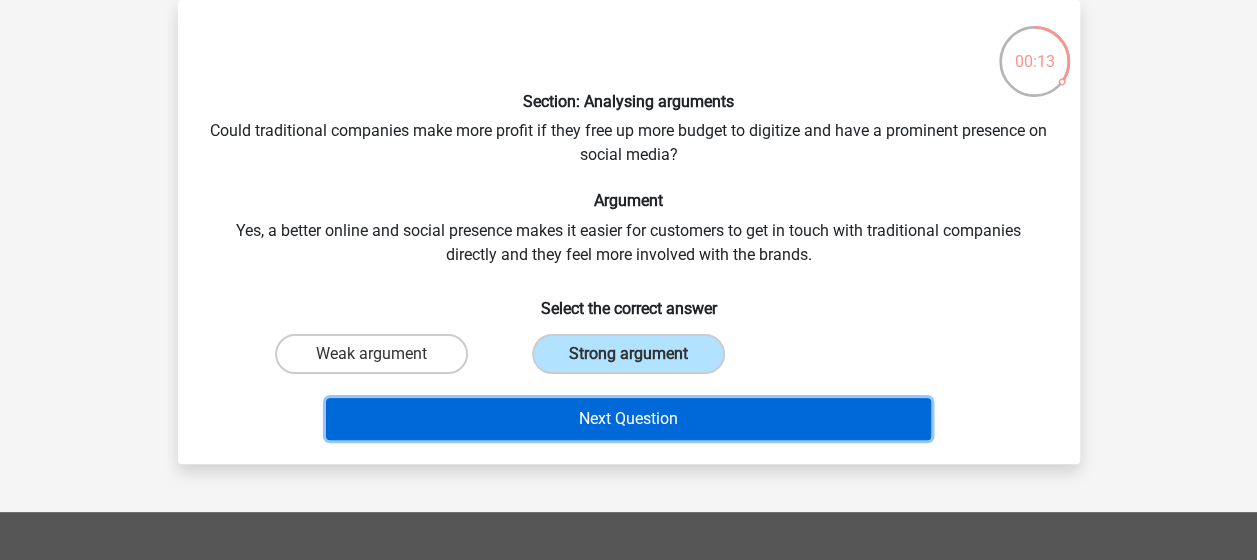 click on "Next Question" at bounding box center [628, 419] 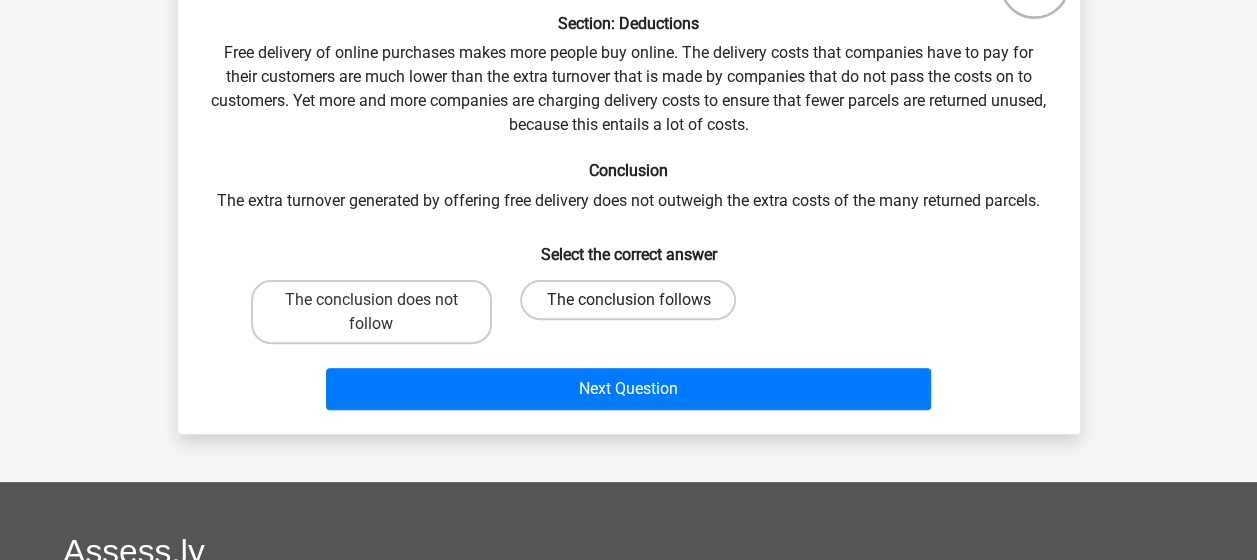 scroll, scrollTop: 158, scrollLeft: 0, axis: vertical 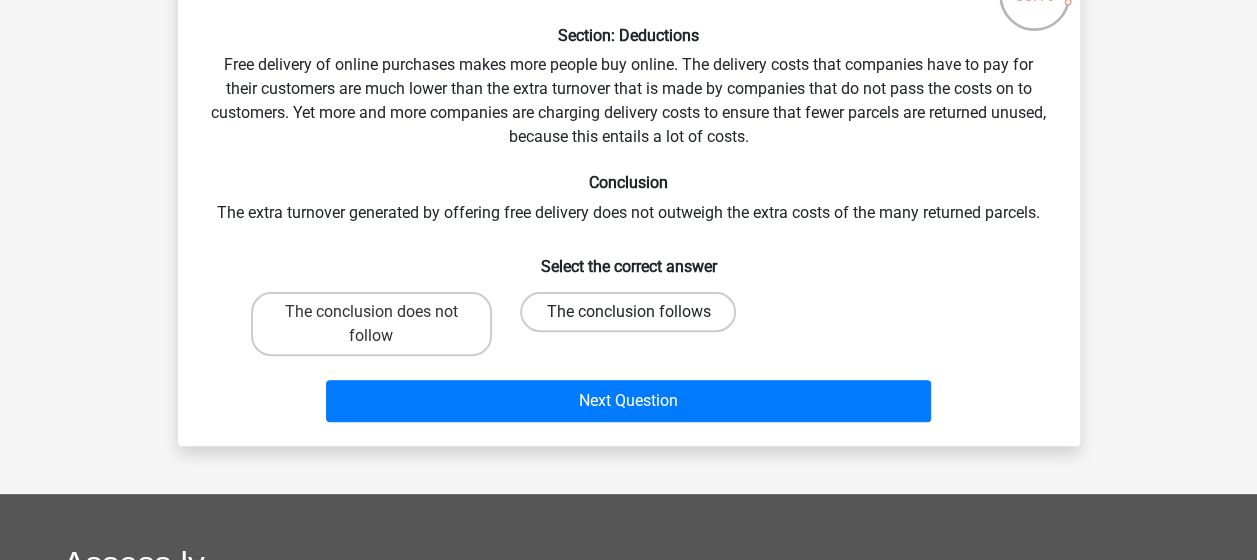 click on "The conclusion follows" at bounding box center [628, 312] 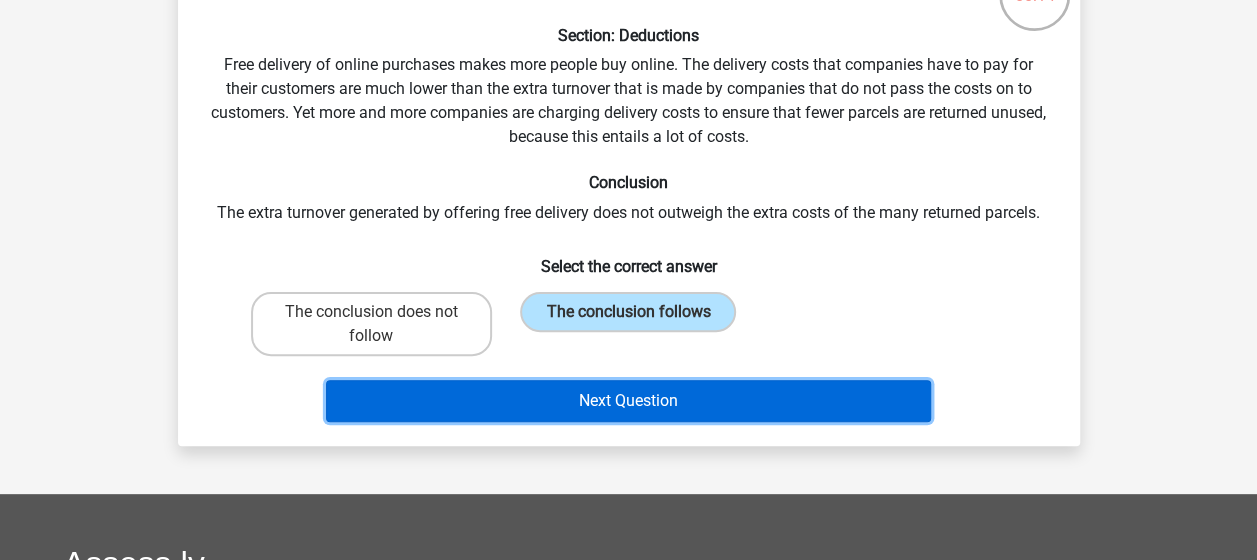 click on "Next Question" at bounding box center (628, 401) 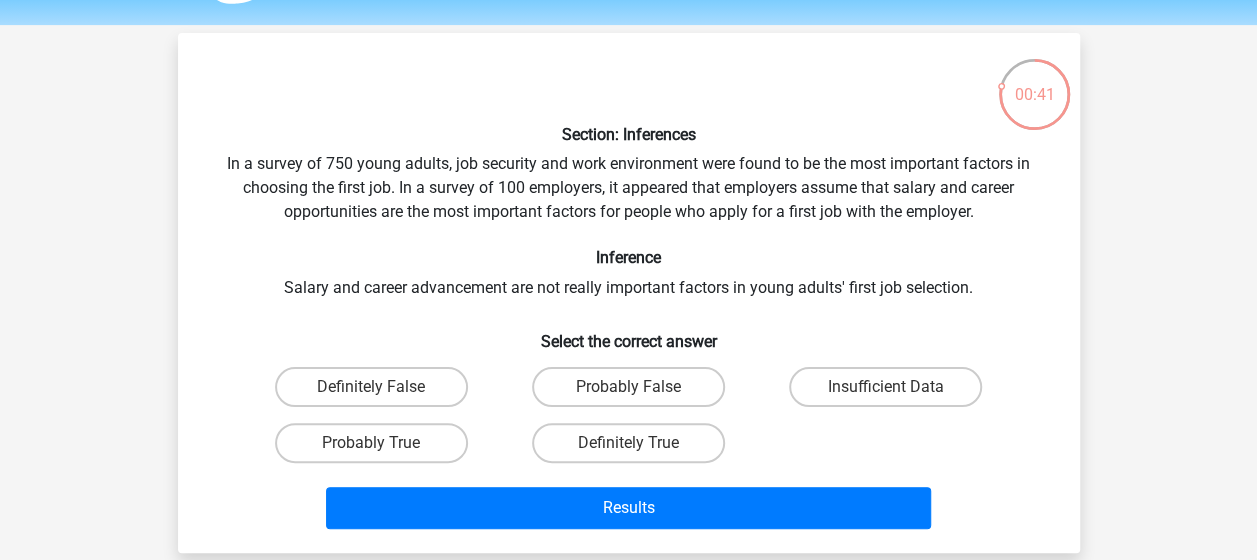 scroll, scrollTop: 61, scrollLeft: 0, axis: vertical 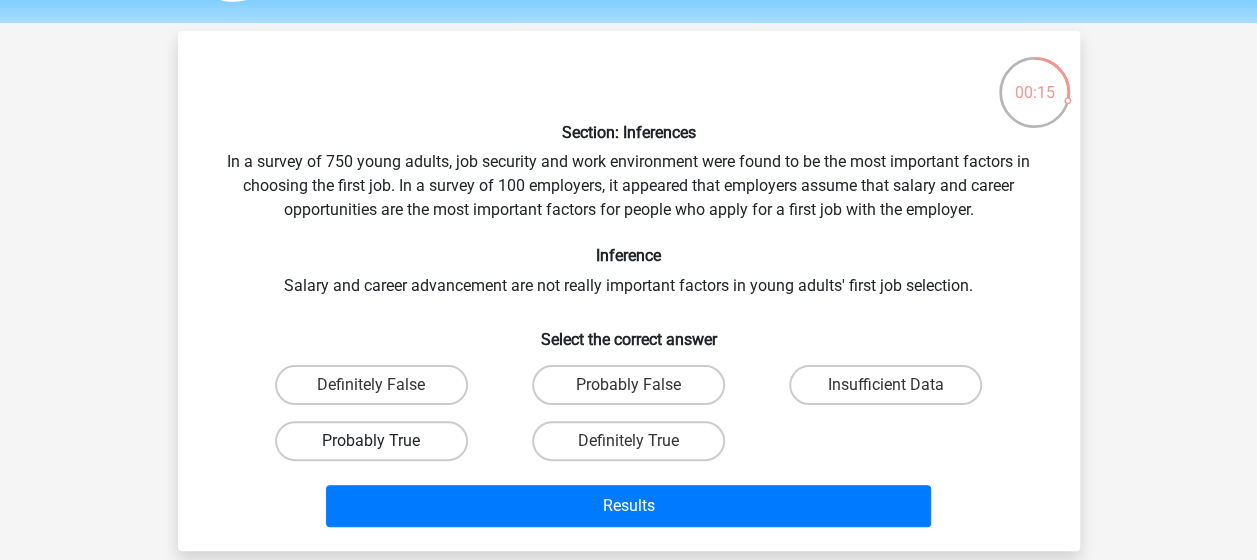 click on "Probably True" at bounding box center (371, 441) 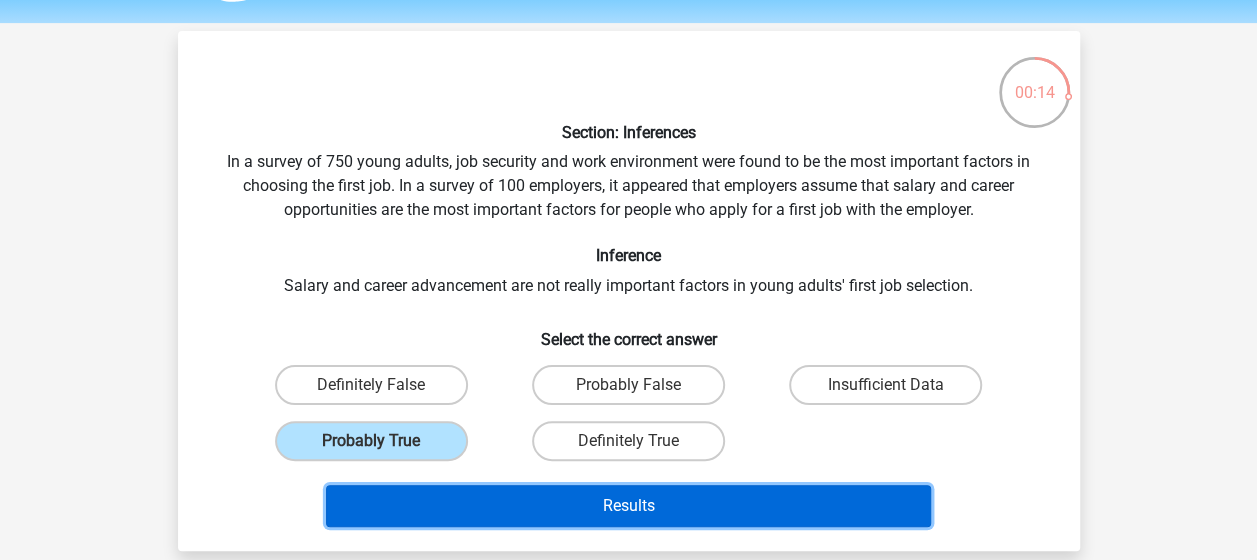 click on "Results" at bounding box center [628, 506] 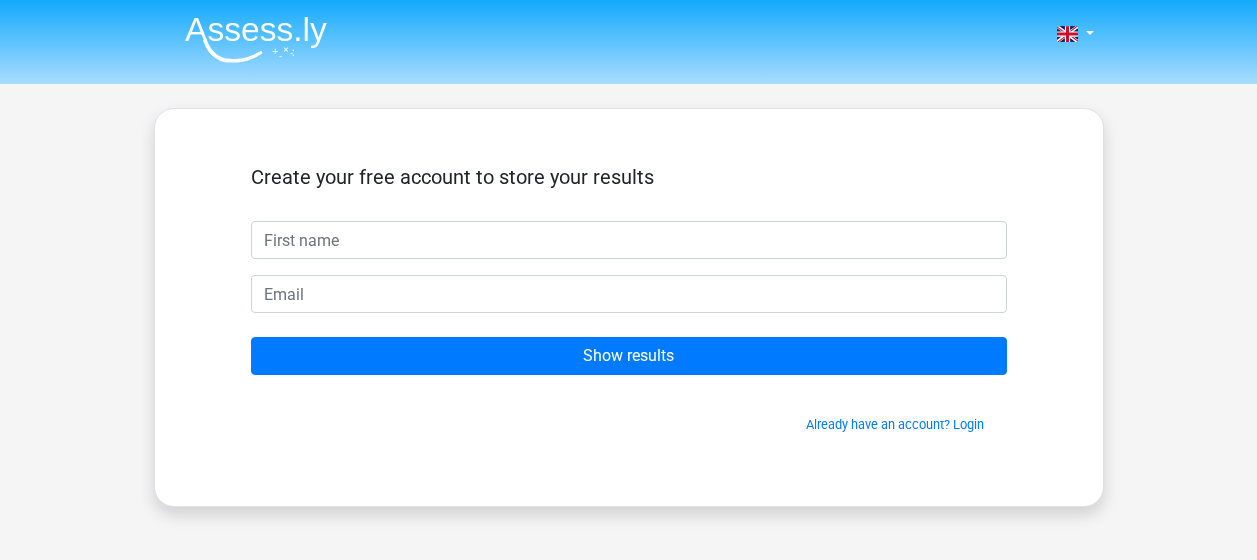 scroll, scrollTop: 0, scrollLeft: 0, axis: both 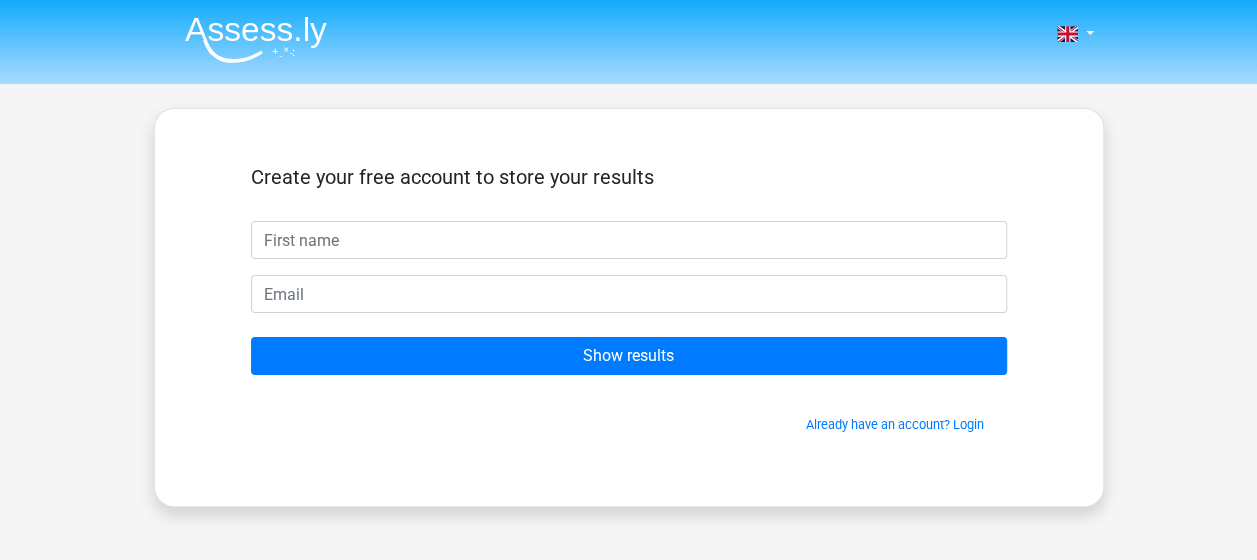 drag, startPoint x: 0, startPoint y: 0, endPoint x: 567, endPoint y: 247, distance: 618.46423 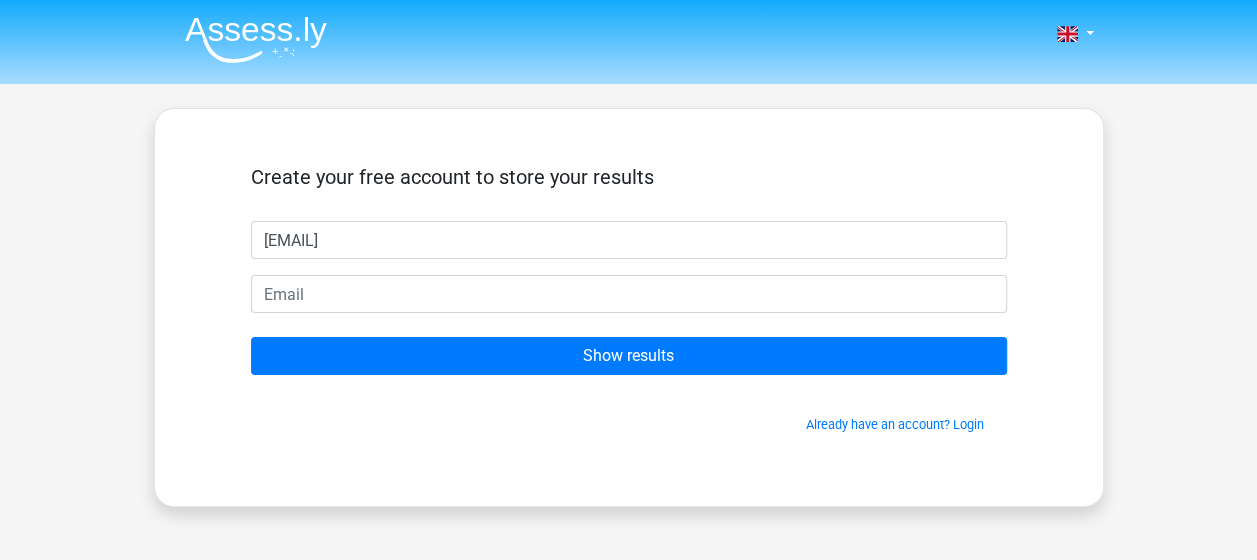 type on "emmy" 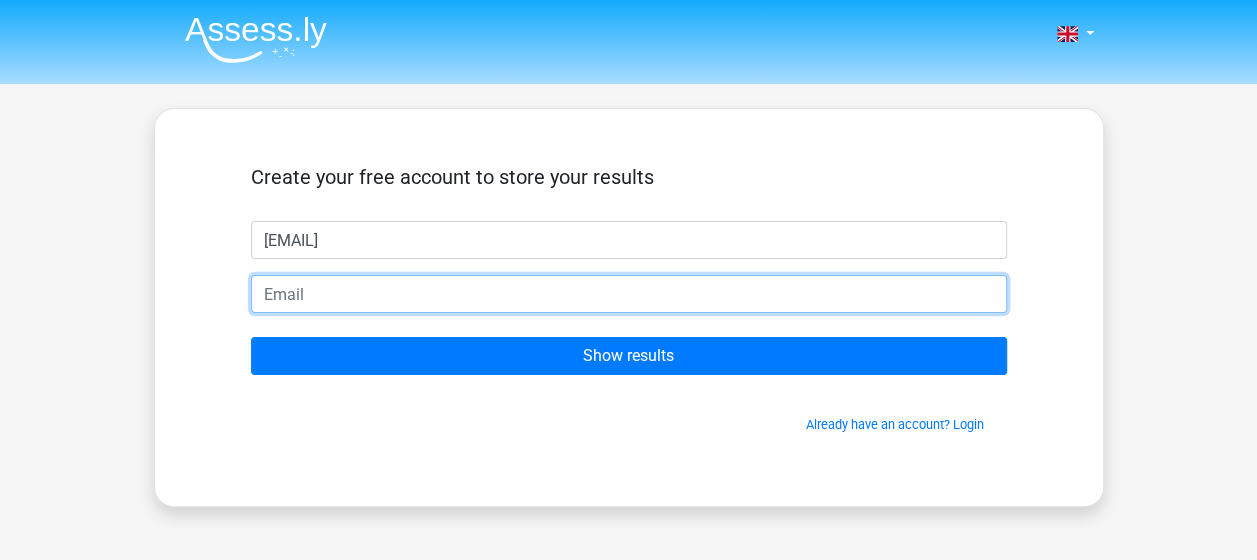 click at bounding box center [629, 294] 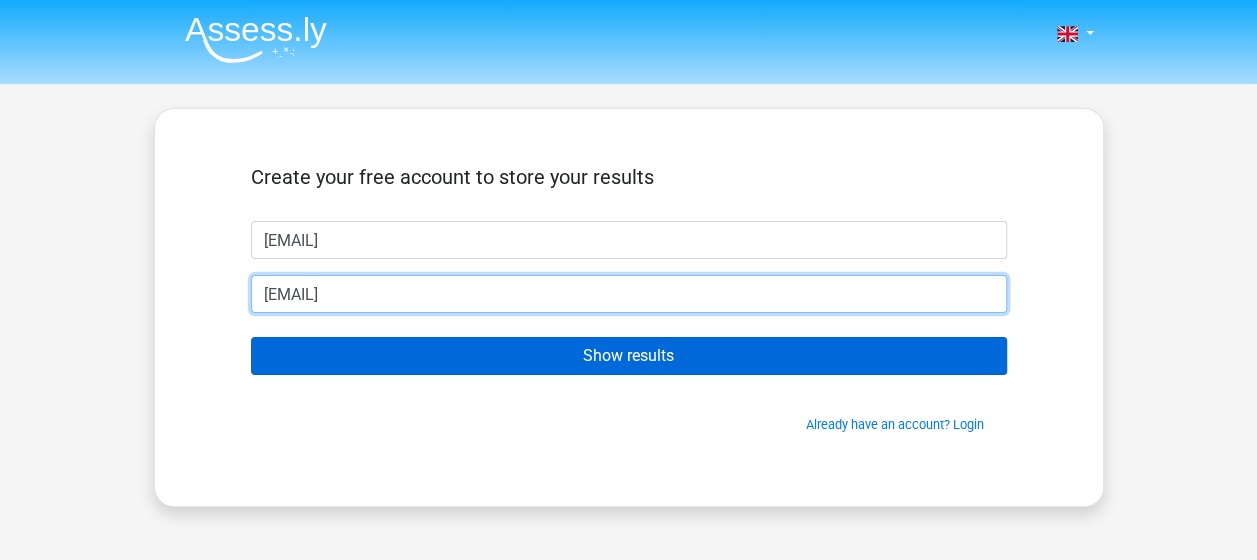 type on "emeliaaa1@gmail.com" 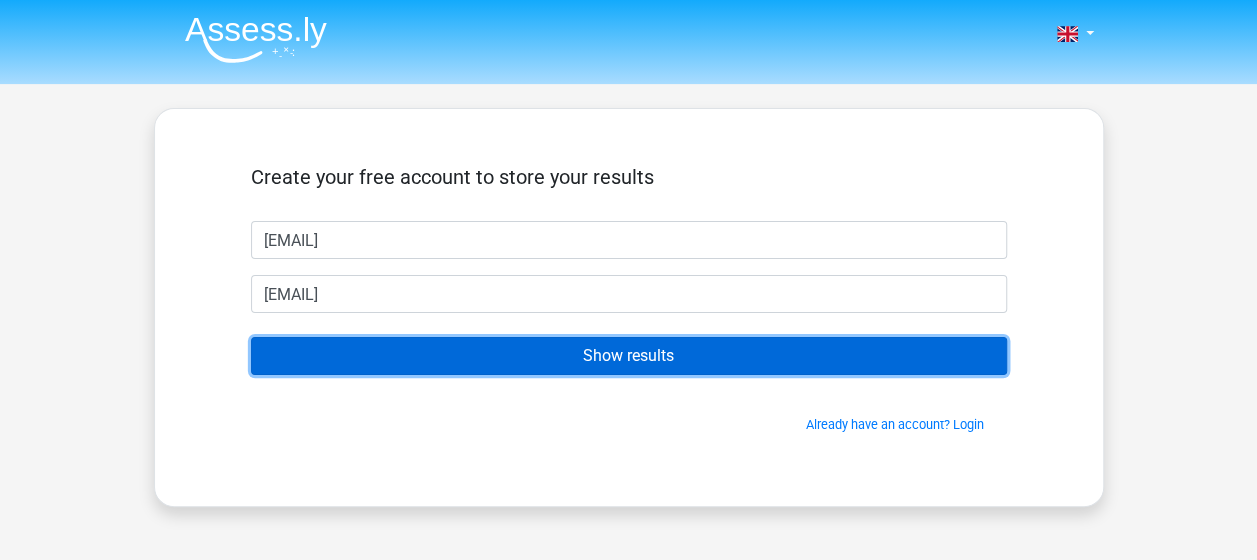 click on "Show results" at bounding box center [629, 356] 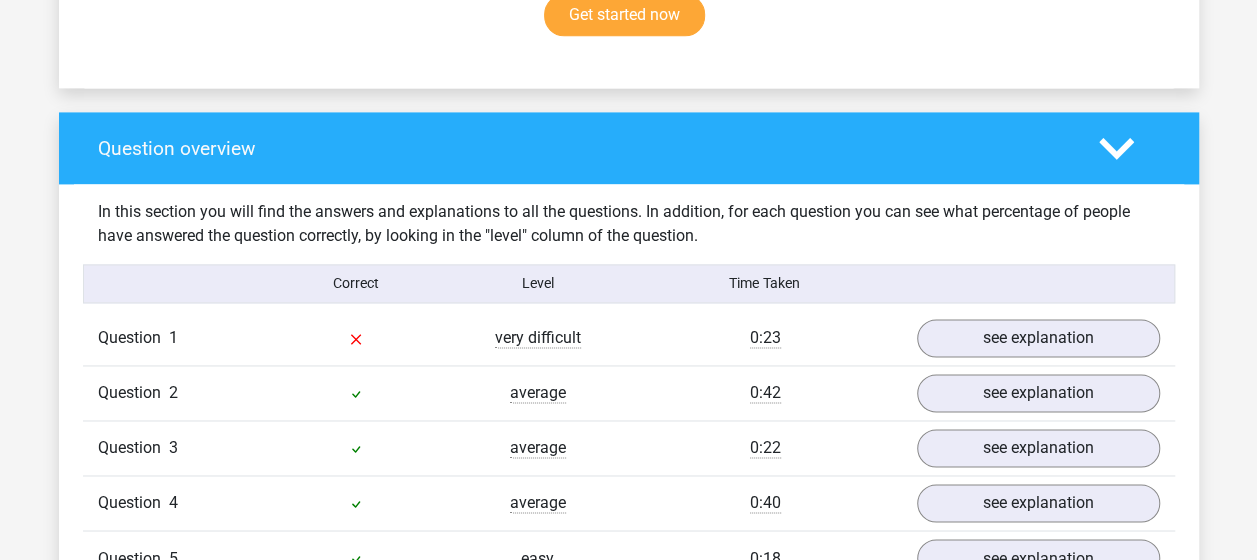 scroll, scrollTop: 1371, scrollLeft: 0, axis: vertical 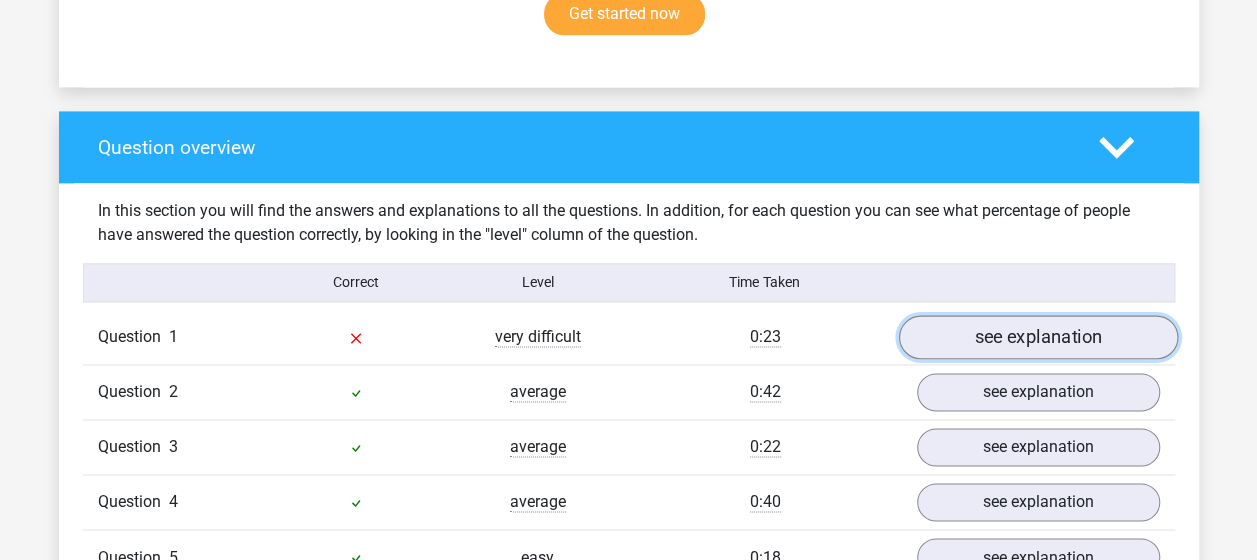 click on "see explanation" at bounding box center (1037, 337) 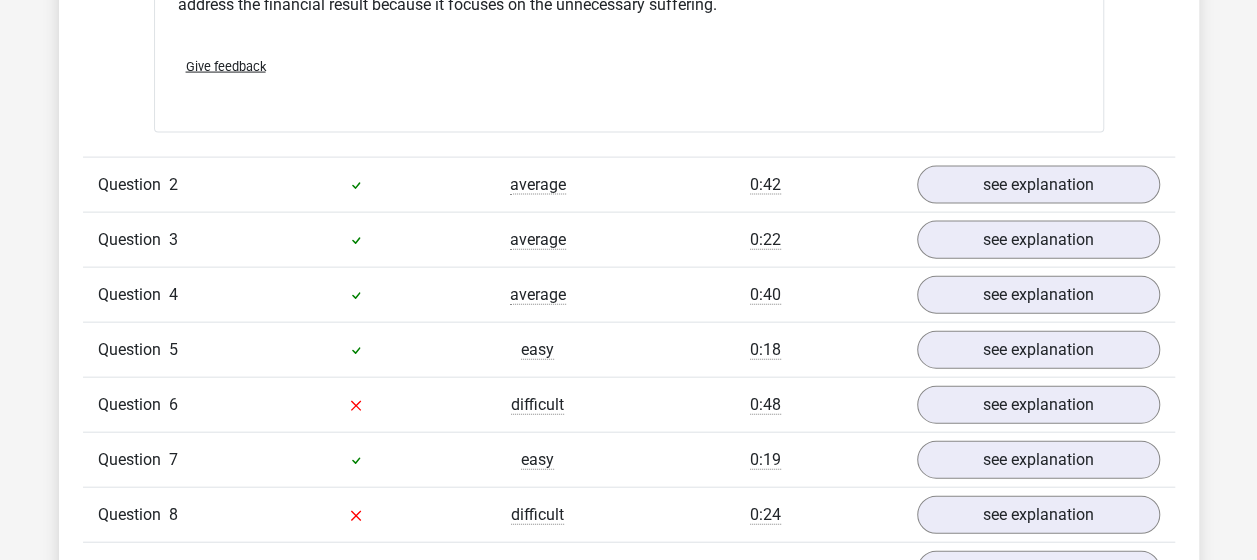 scroll, scrollTop: 2113, scrollLeft: 0, axis: vertical 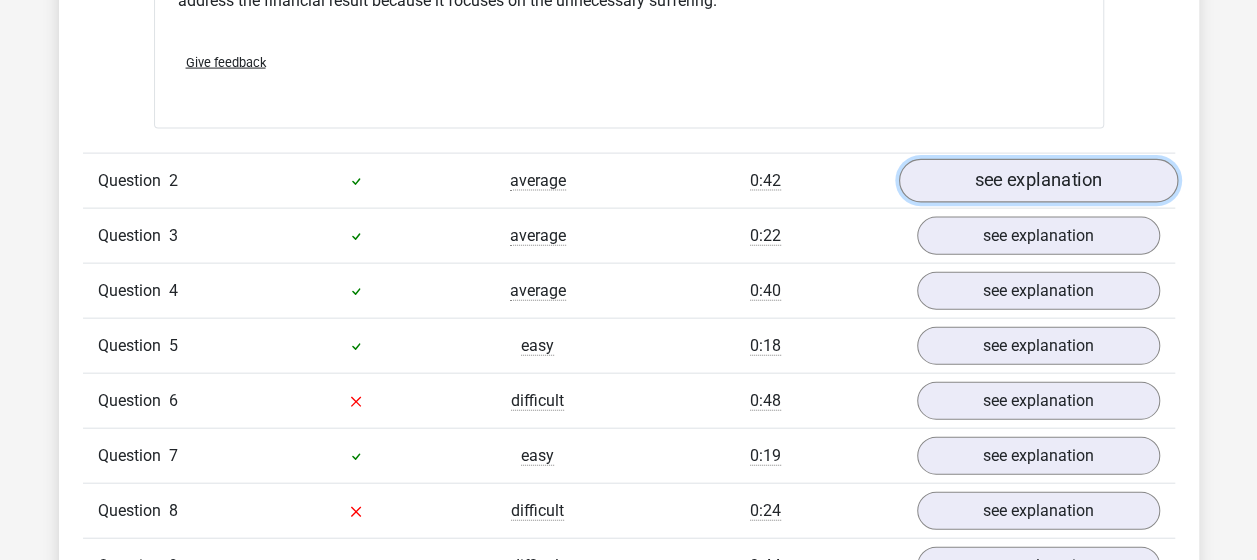 click on "see explanation" at bounding box center (1037, 181) 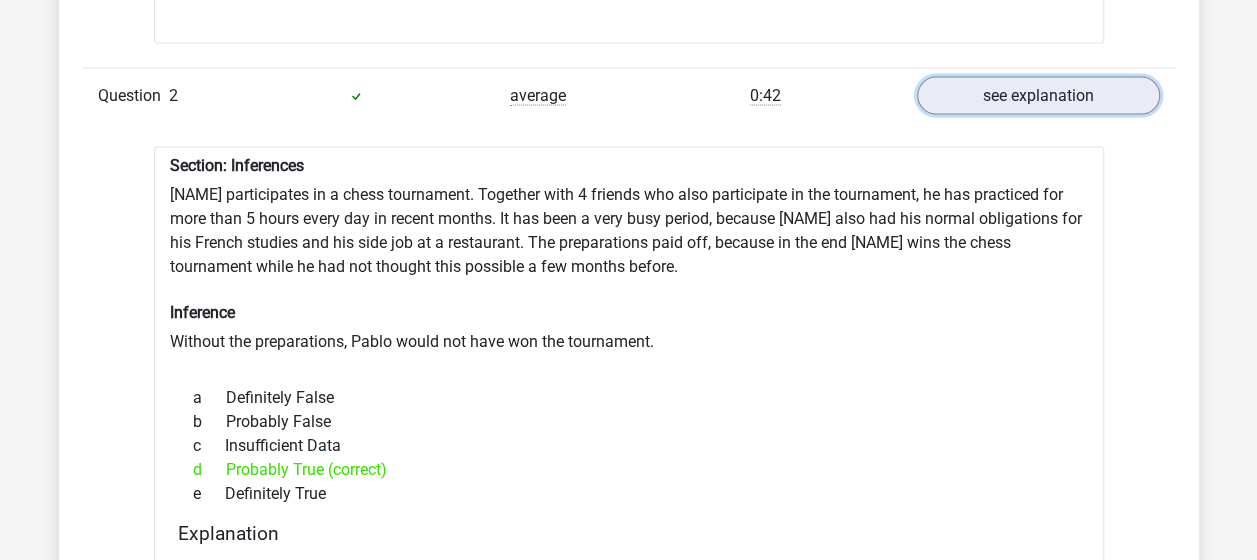 scroll, scrollTop: 2199, scrollLeft: 0, axis: vertical 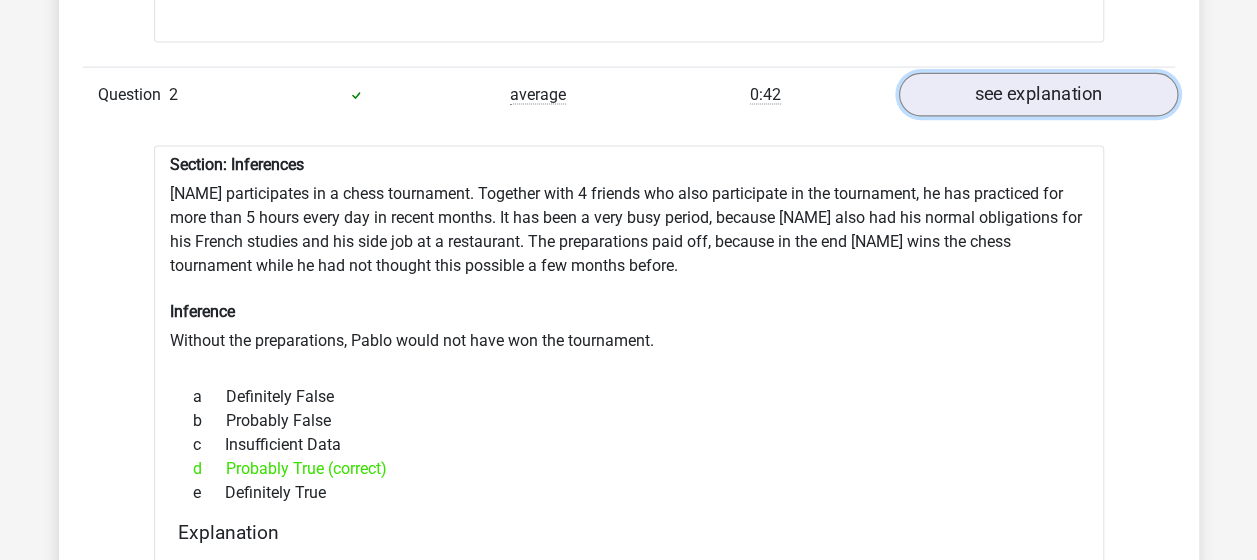 click on "see explanation" at bounding box center (1037, 95) 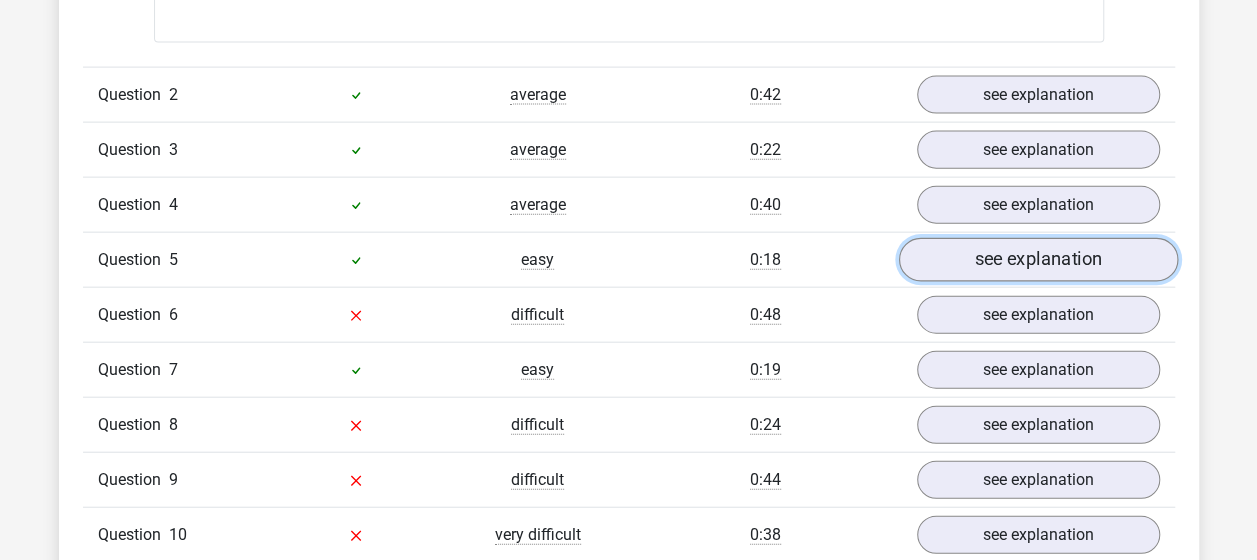 click on "see explanation" at bounding box center [1037, 260] 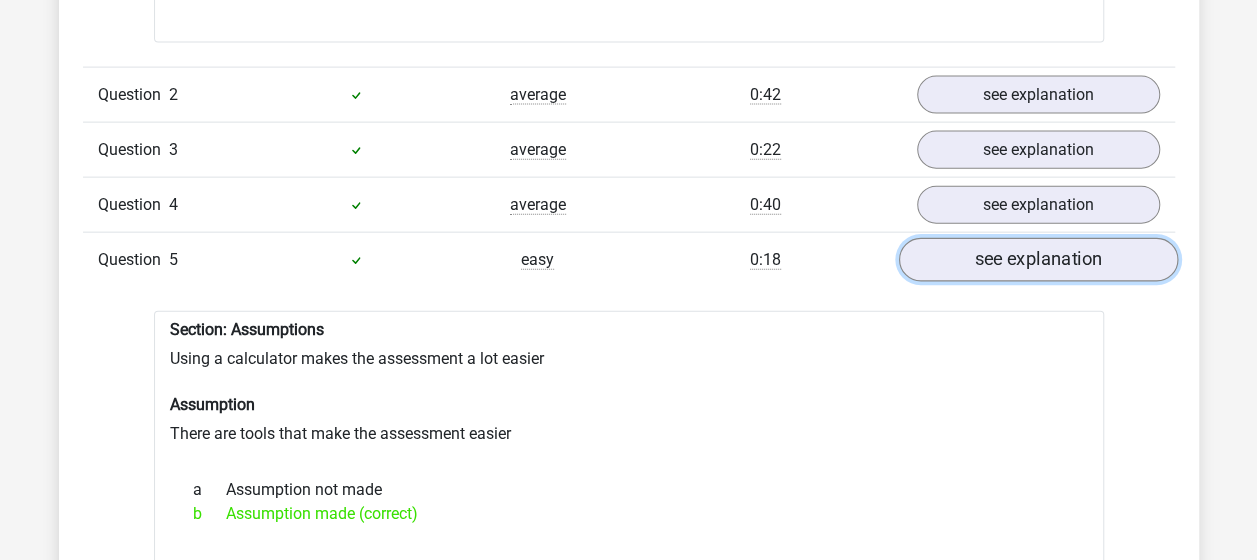click on "see explanation" at bounding box center (1037, 260) 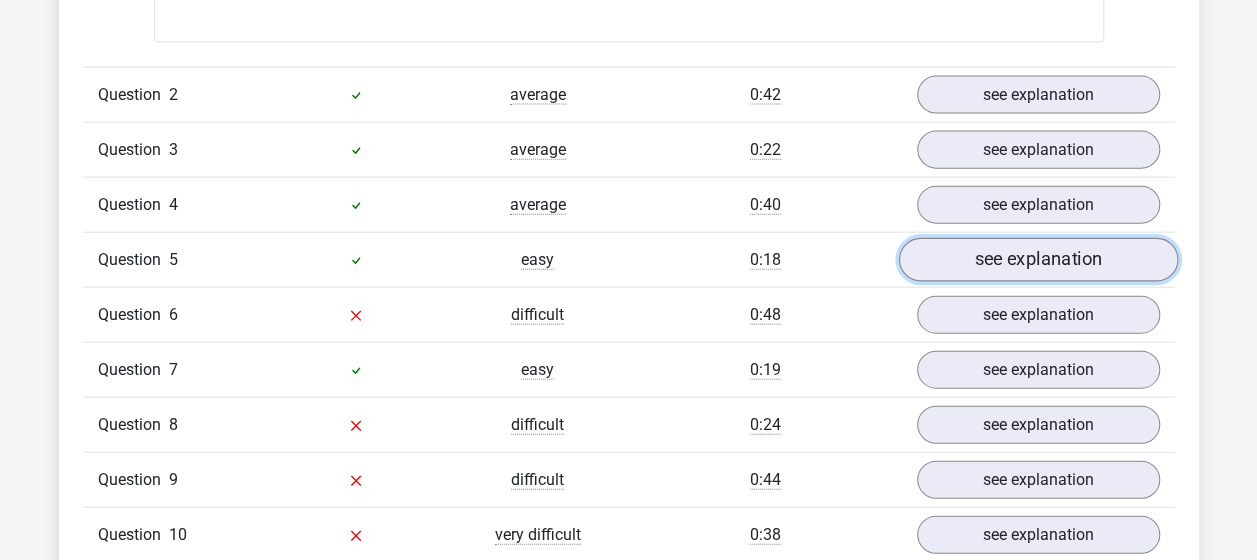 scroll, scrollTop: 2262, scrollLeft: 0, axis: vertical 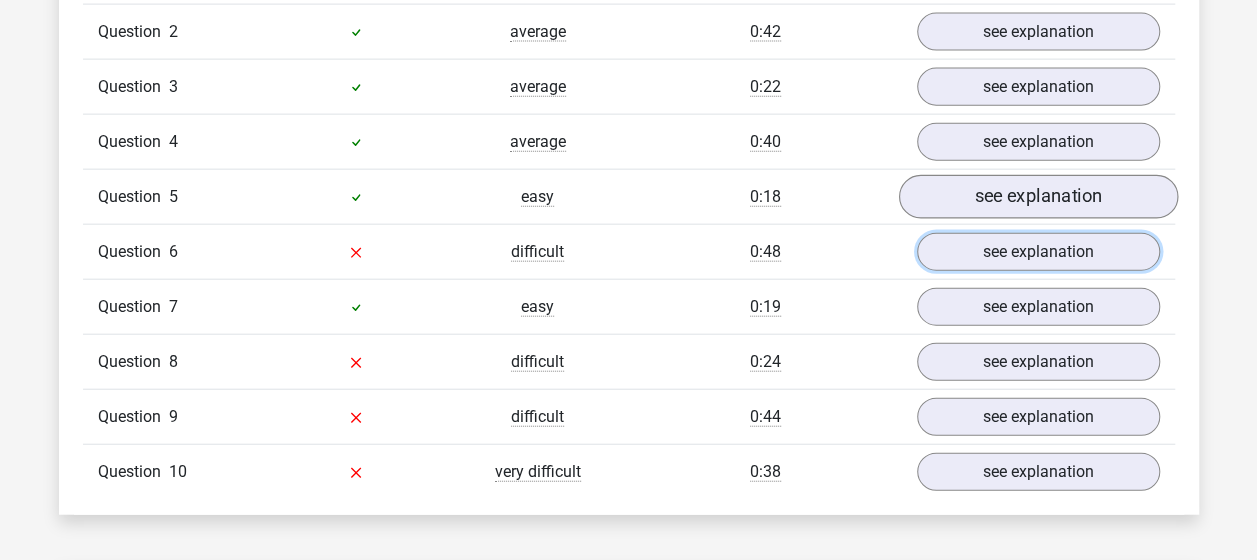 click on "see explanation" at bounding box center [1038, 252] 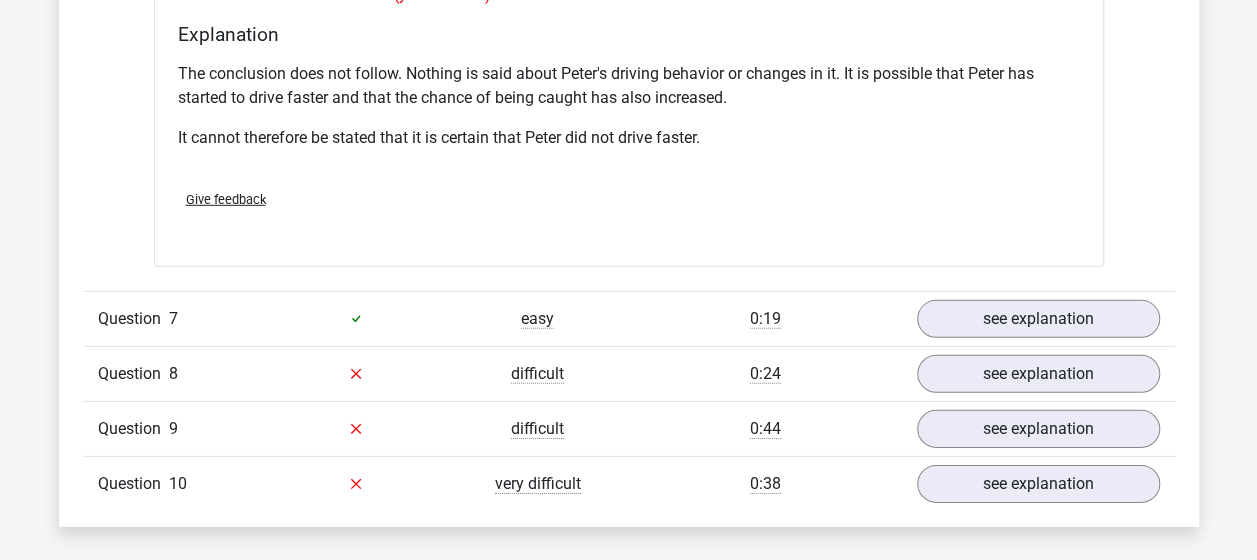 scroll, scrollTop: 2953, scrollLeft: 0, axis: vertical 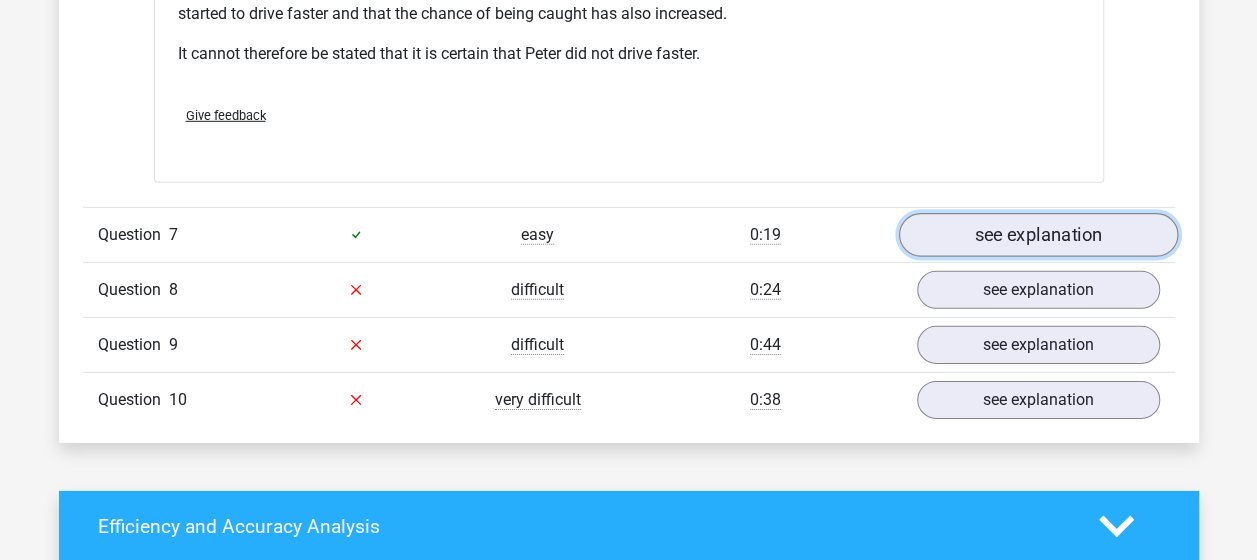 click on "see explanation" at bounding box center [1037, 235] 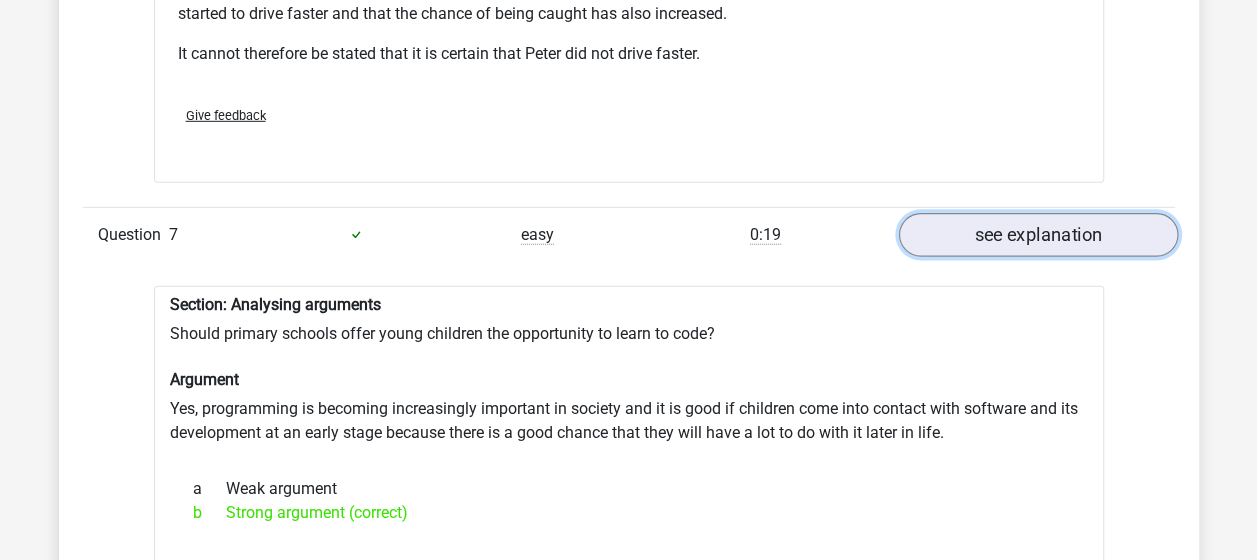 click on "see explanation" at bounding box center (1037, 235) 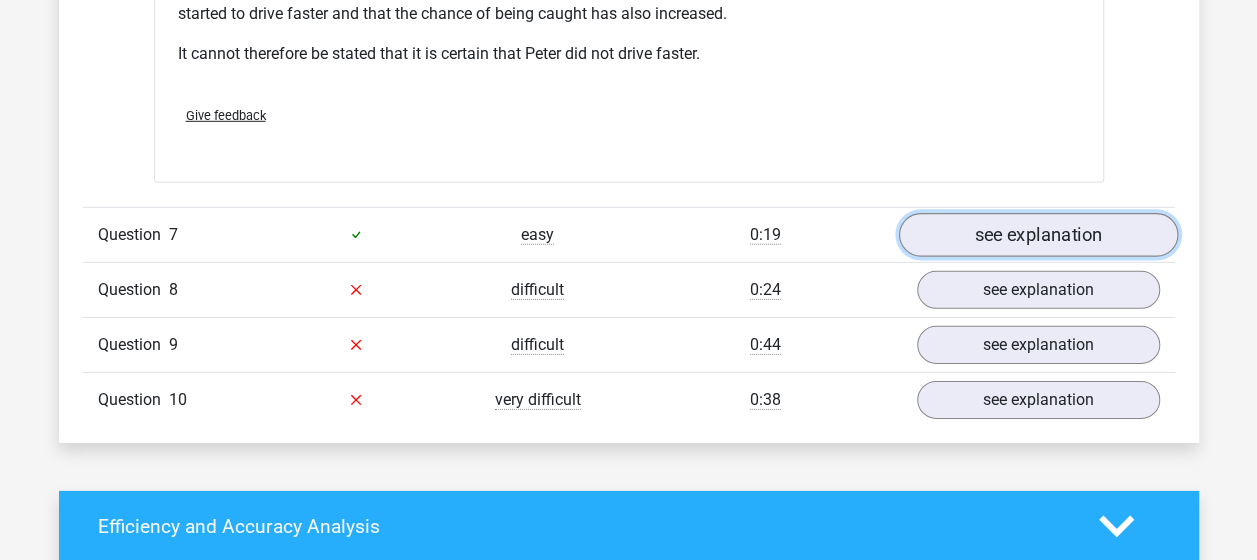 scroll, scrollTop: 3081, scrollLeft: 0, axis: vertical 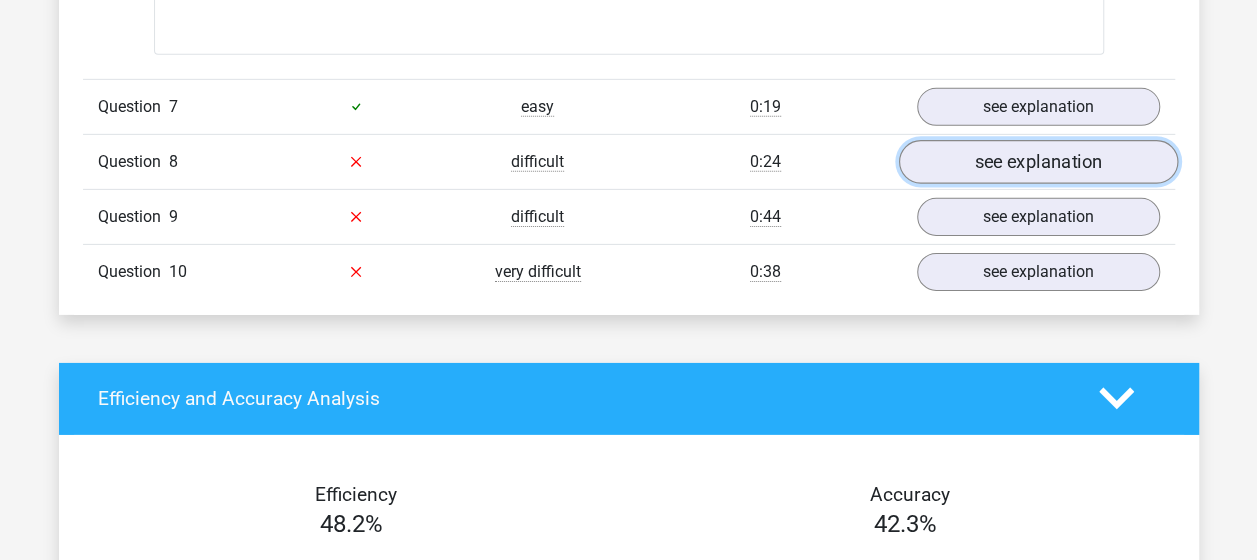 click on "see explanation" at bounding box center (1037, 162) 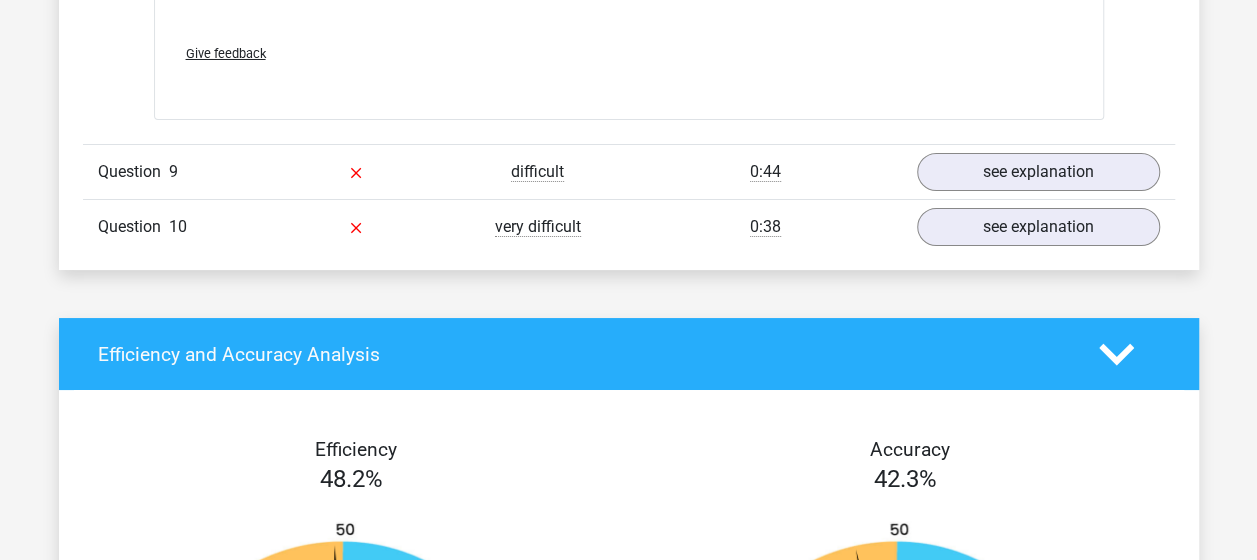 scroll, scrollTop: 3708, scrollLeft: 0, axis: vertical 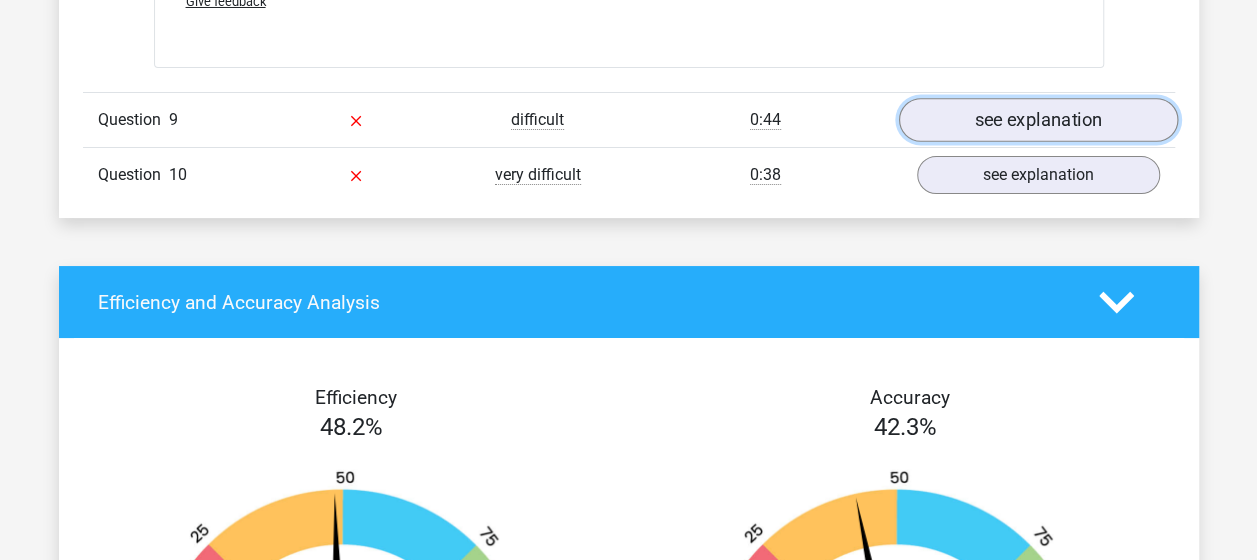 click on "see explanation" at bounding box center [1037, 120] 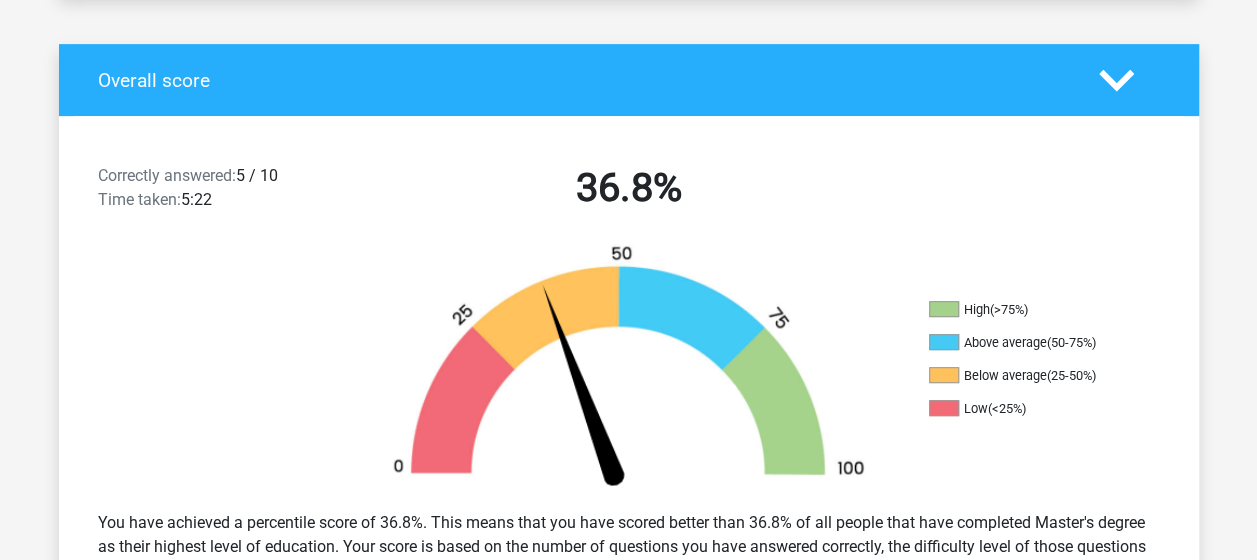 scroll, scrollTop: 0, scrollLeft: 0, axis: both 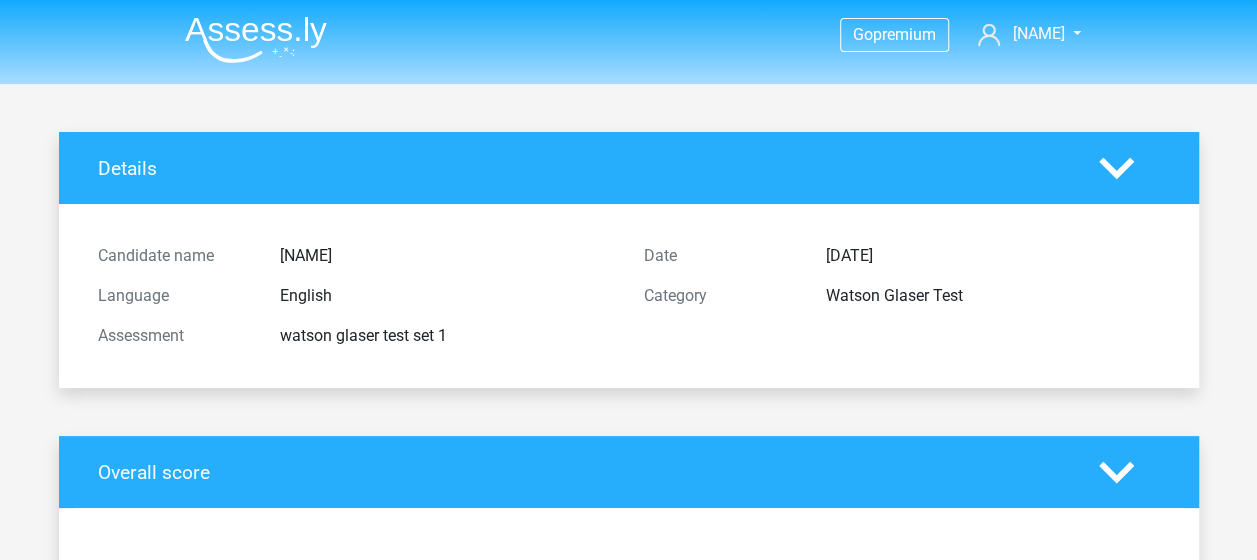 click on "Details" at bounding box center [629, 168] 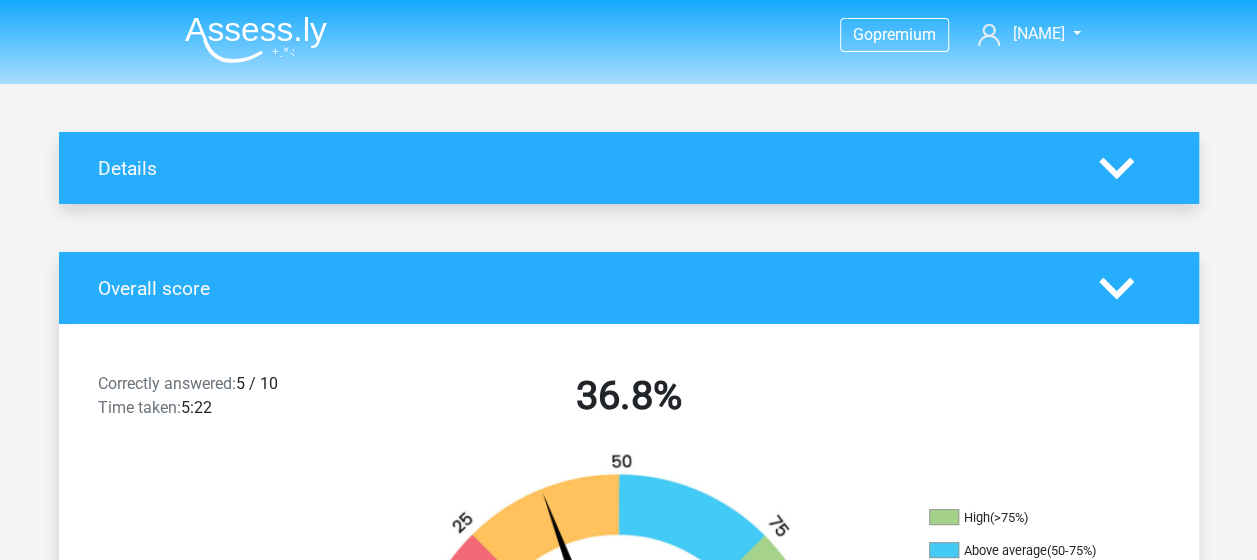 click 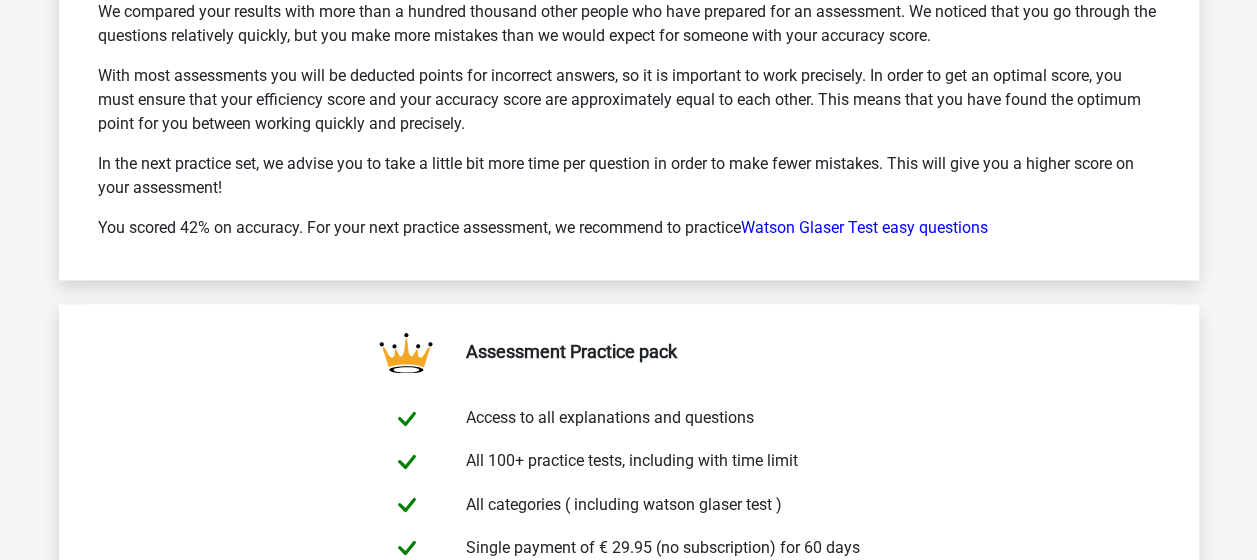 scroll, scrollTop: 5130, scrollLeft: 0, axis: vertical 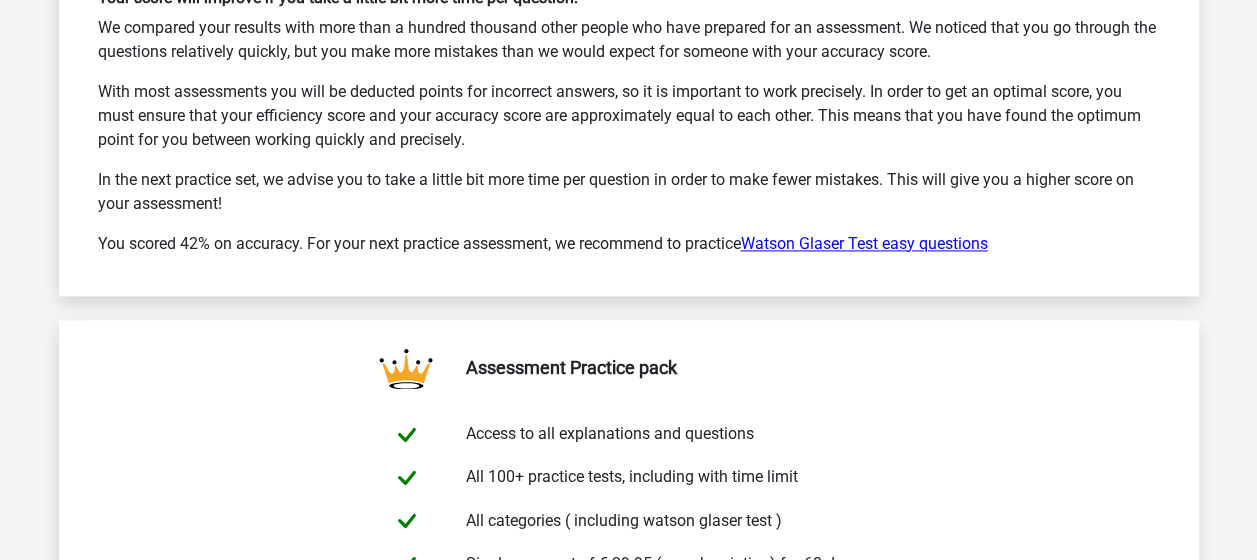 click on "Watson Glaser Test easy questions" at bounding box center (864, 243) 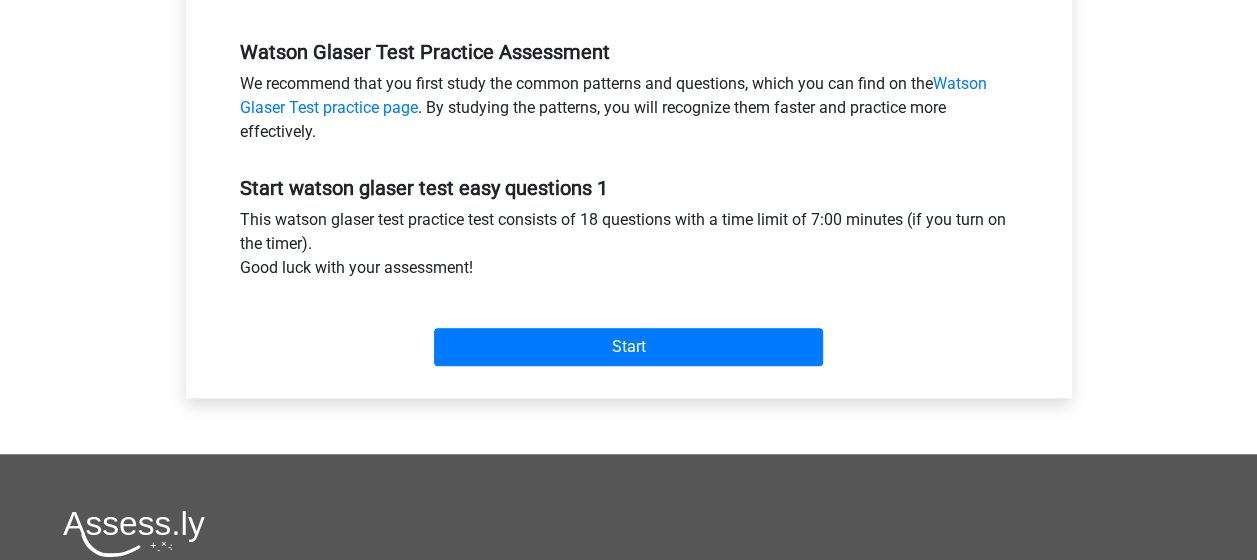 scroll, scrollTop: 600, scrollLeft: 0, axis: vertical 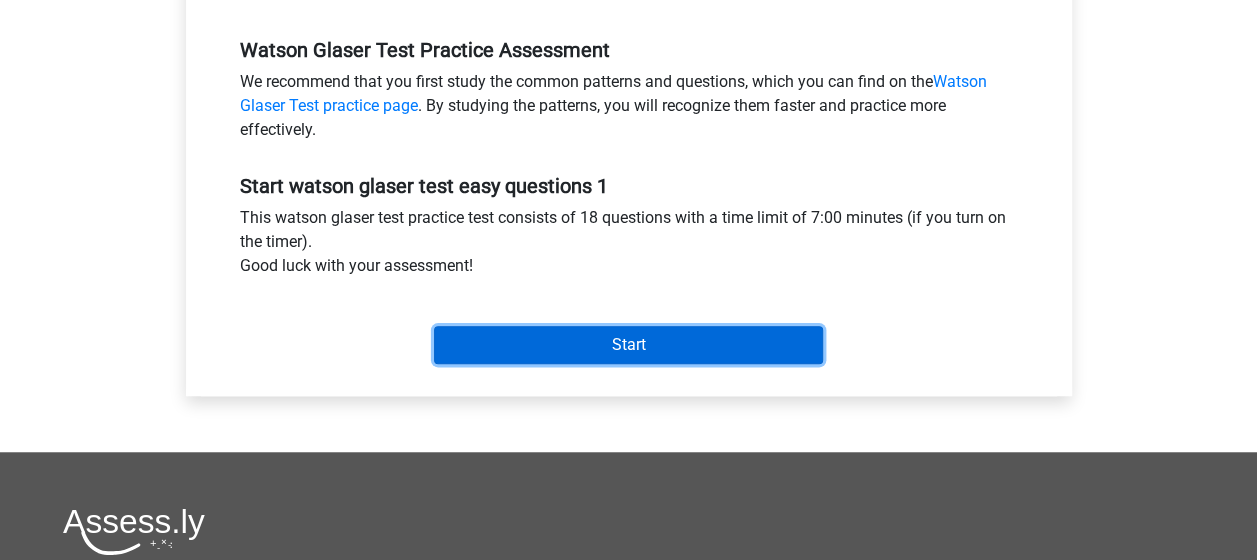 click on "Start" at bounding box center [628, 345] 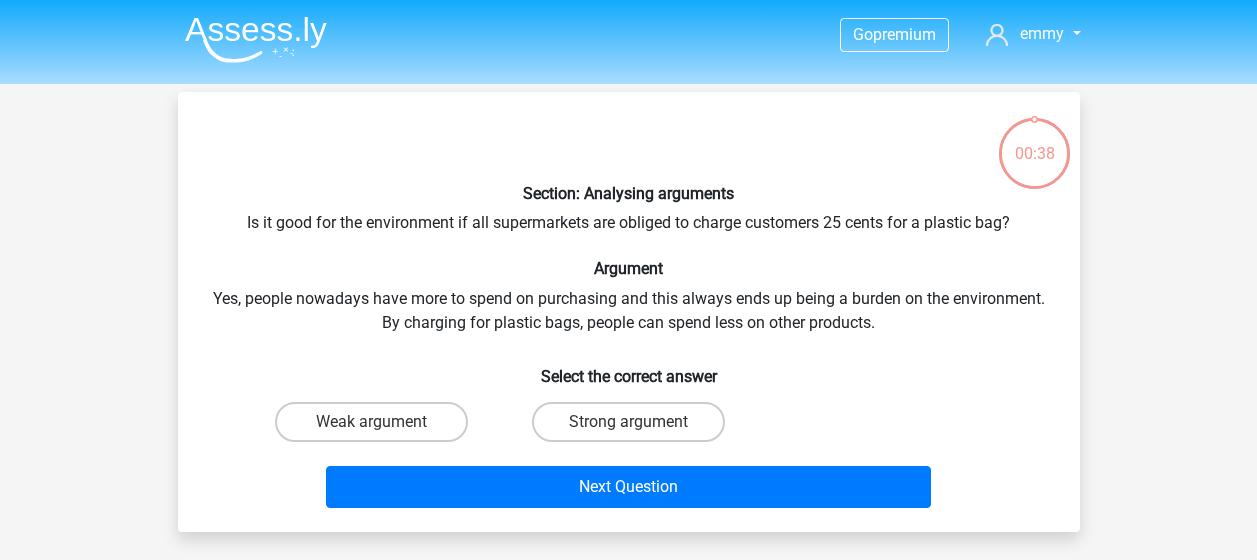 scroll, scrollTop: 0, scrollLeft: 0, axis: both 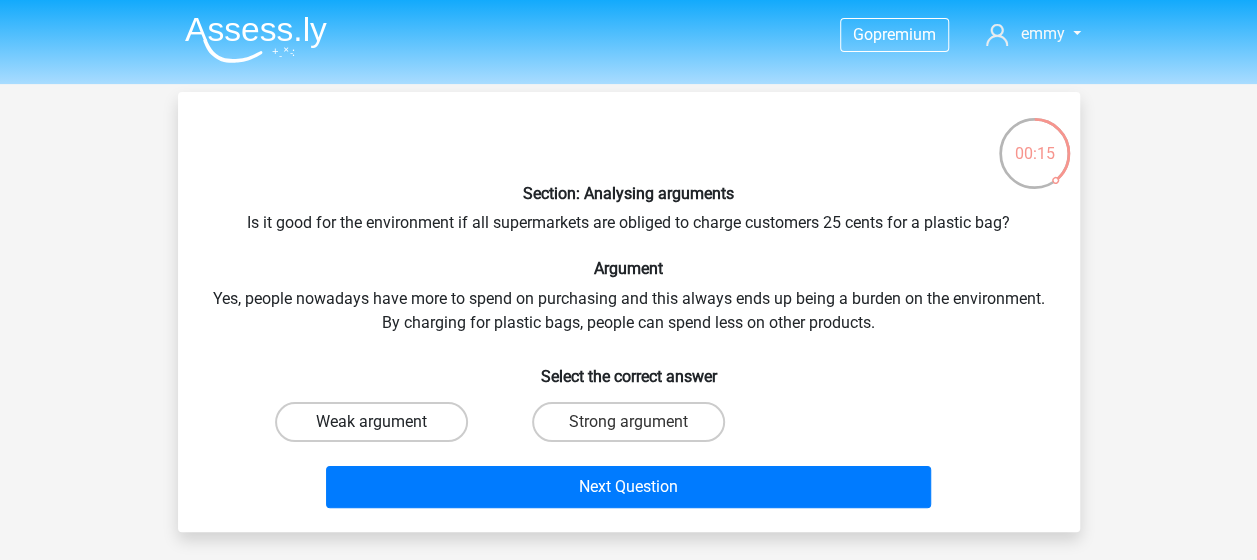 click on "Weak argument" at bounding box center [371, 422] 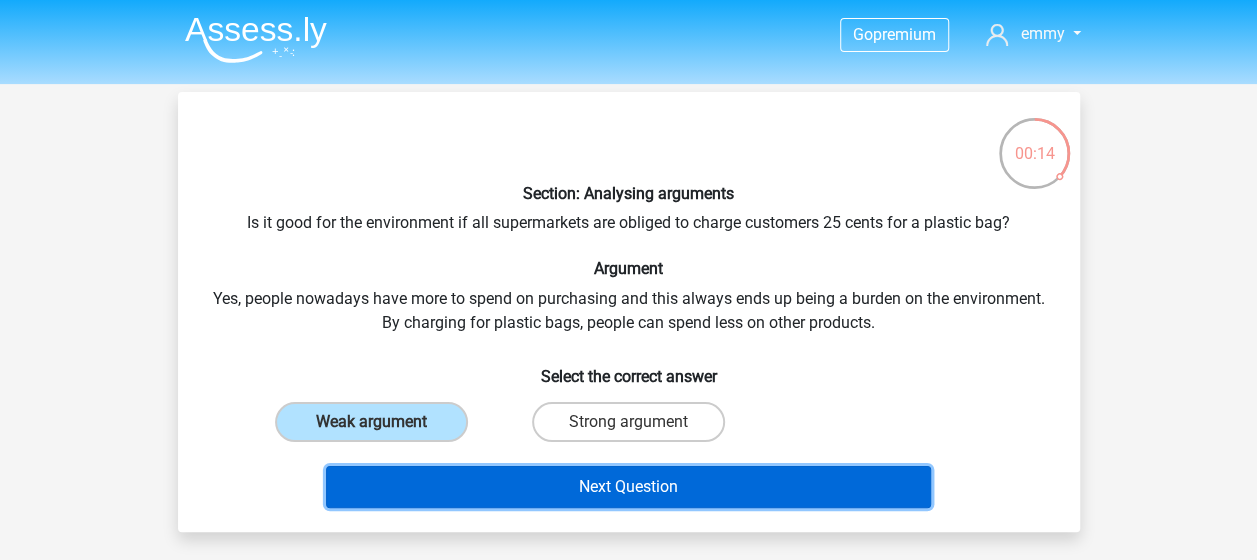 click on "Next Question" at bounding box center (628, 487) 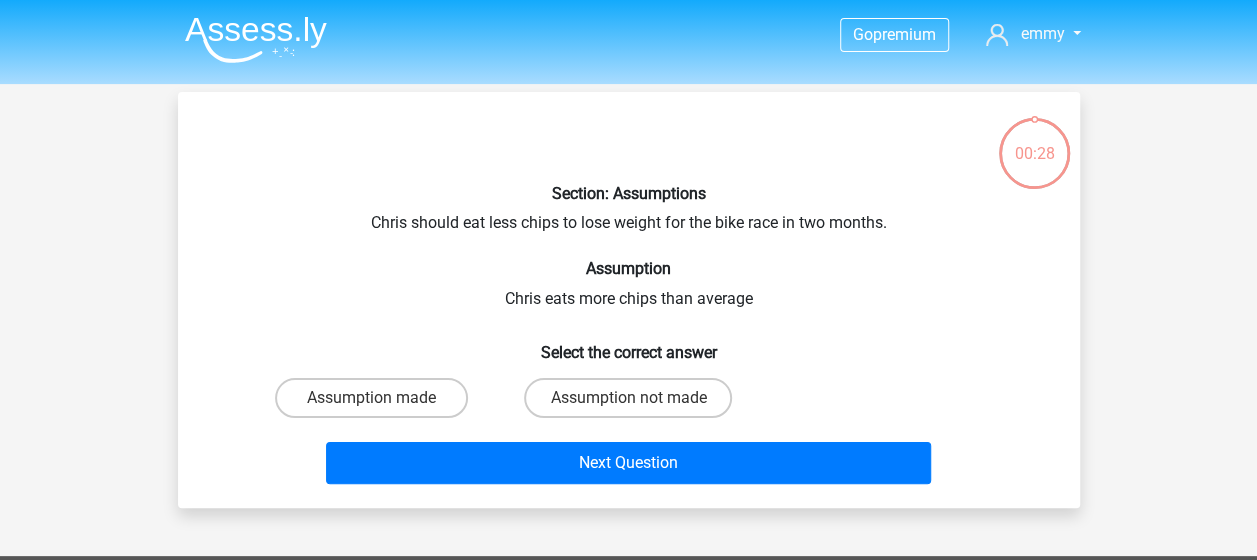 scroll, scrollTop: 92, scrollLeft: 0, axis: vertical 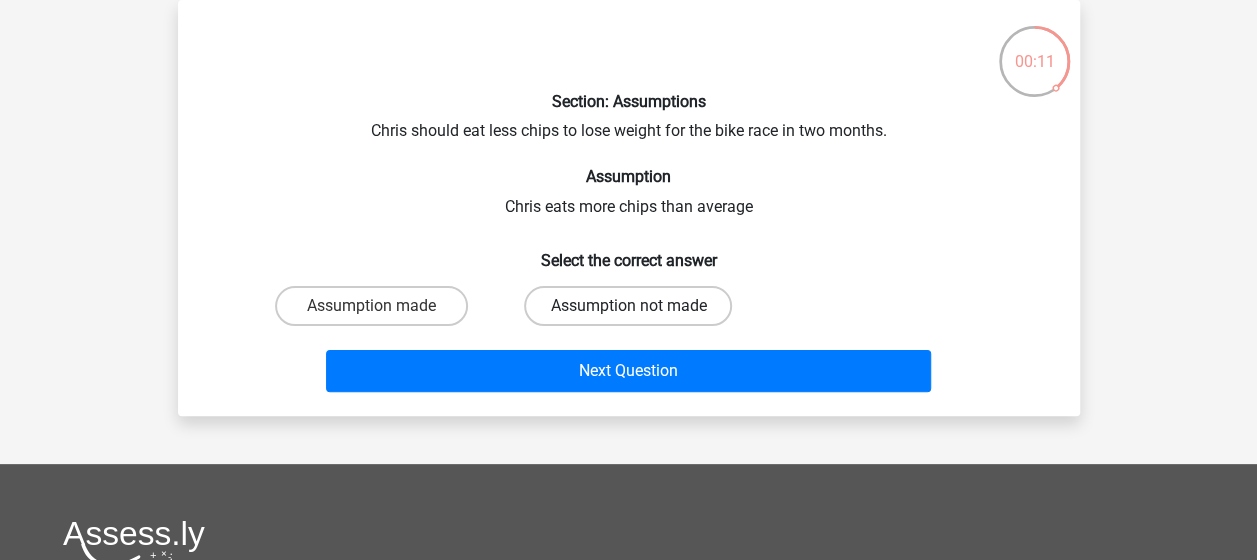 click on "Assumption not made" at bounding box center (628, 306) 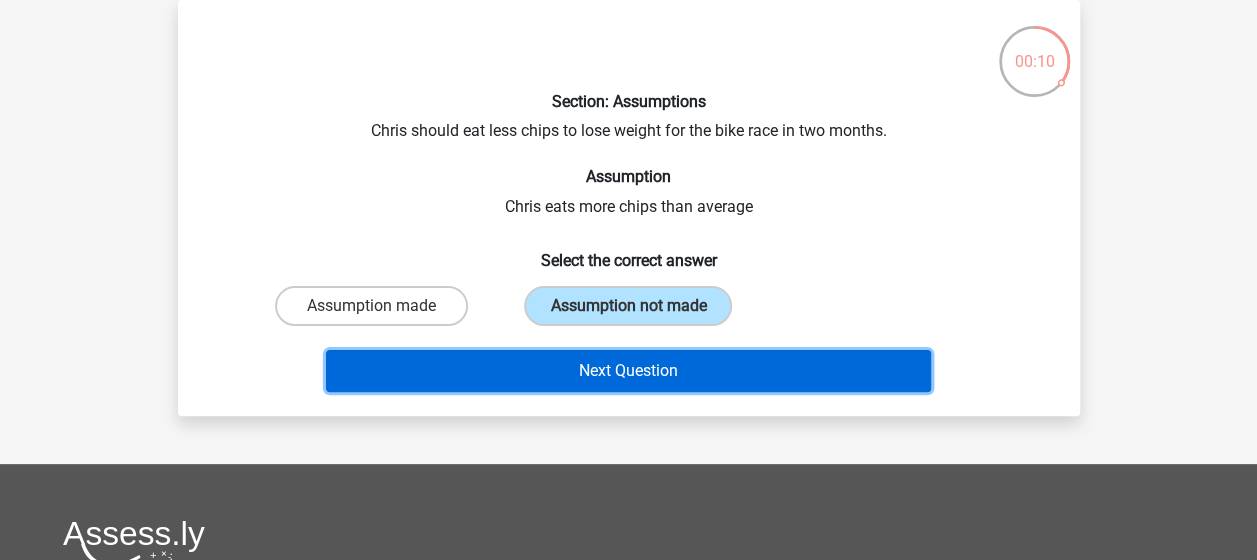 click on "Next Question" at bounding box center [628, 371] 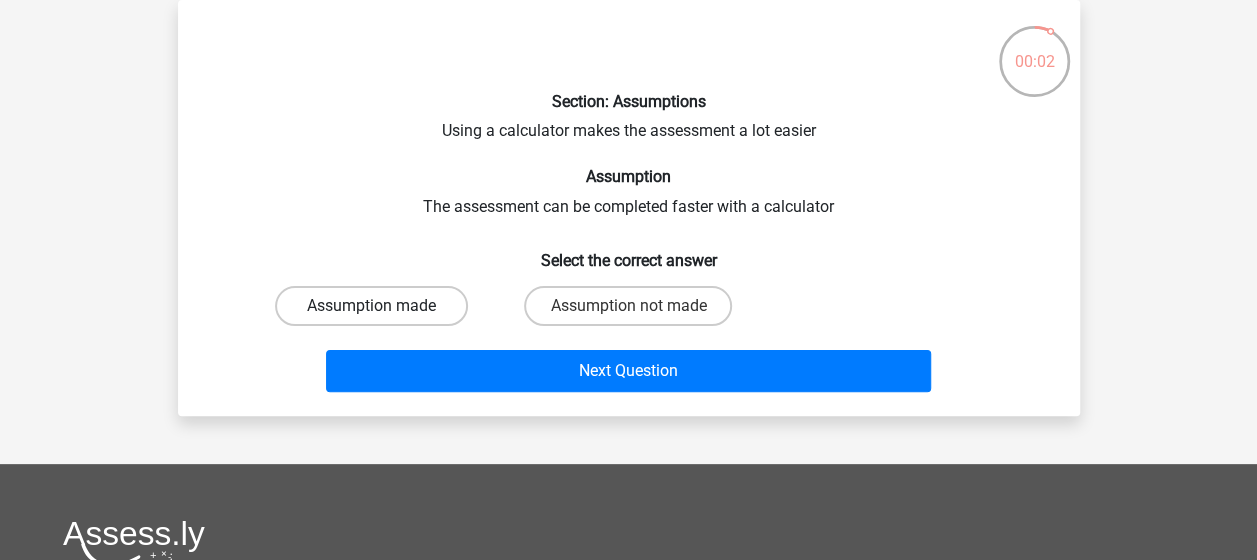 click on "Assumption made" at bounding box center (371, 306) 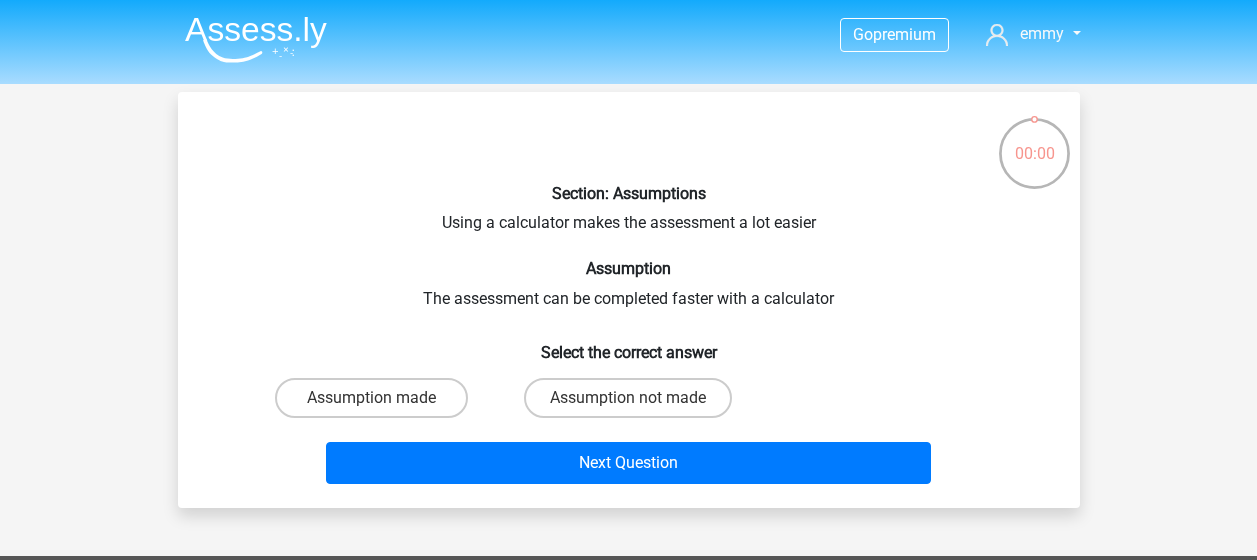 scroll, scrollTop: 92, scrollLeft: 0, axis: vertical 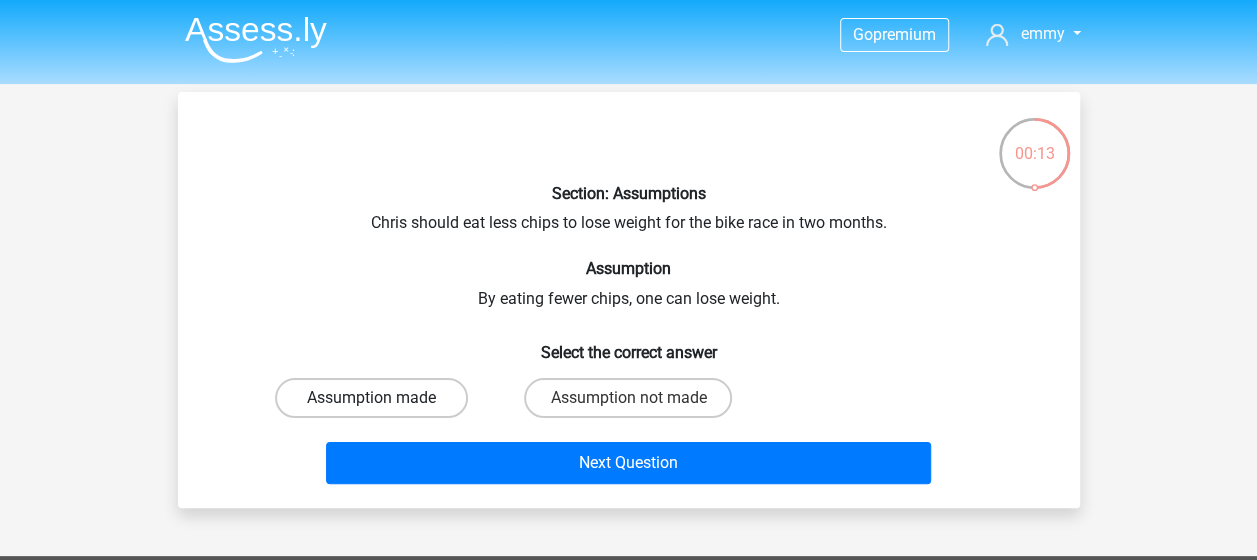 click on "Assumption made" at bounding box center [371, 398] 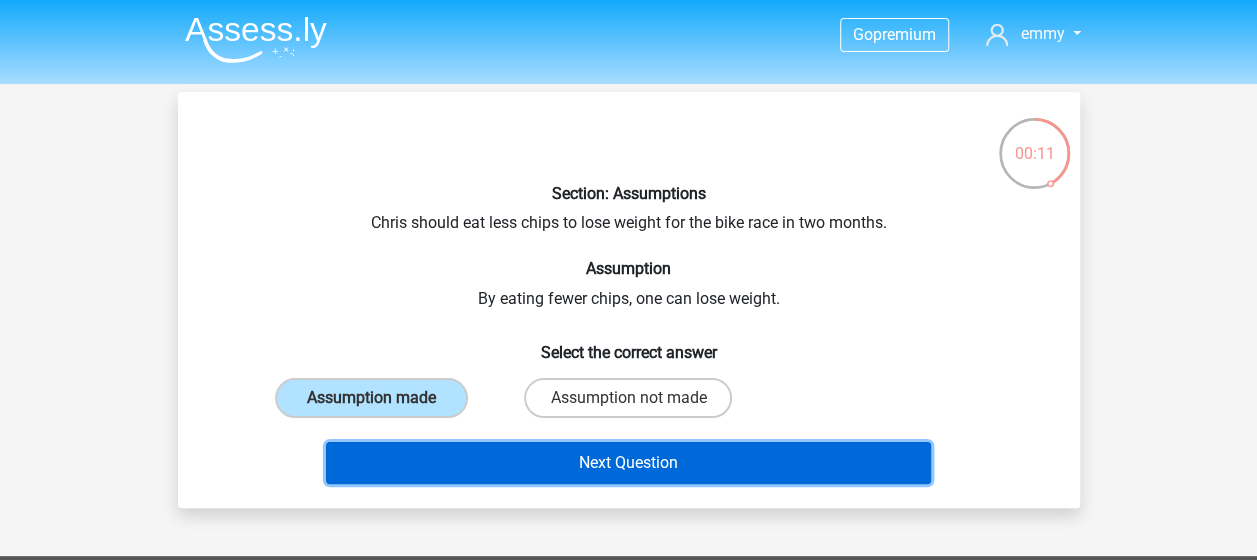 click on "Next Question" at bounding box center [628, 463] 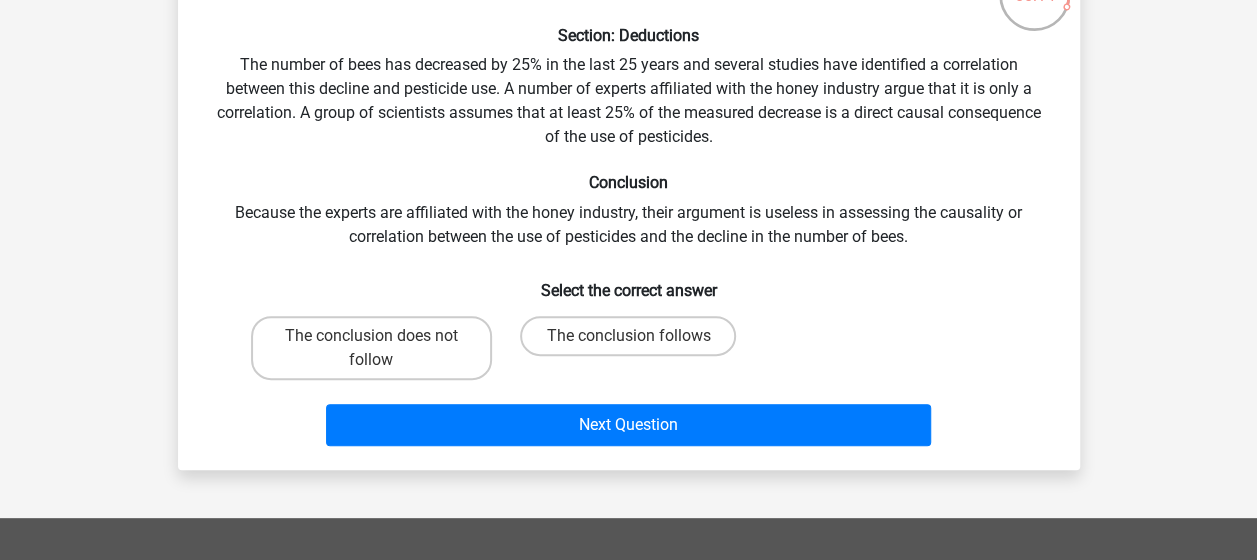 scroll, scrollTop: 159, scrollLeft: 0, axis: vertical 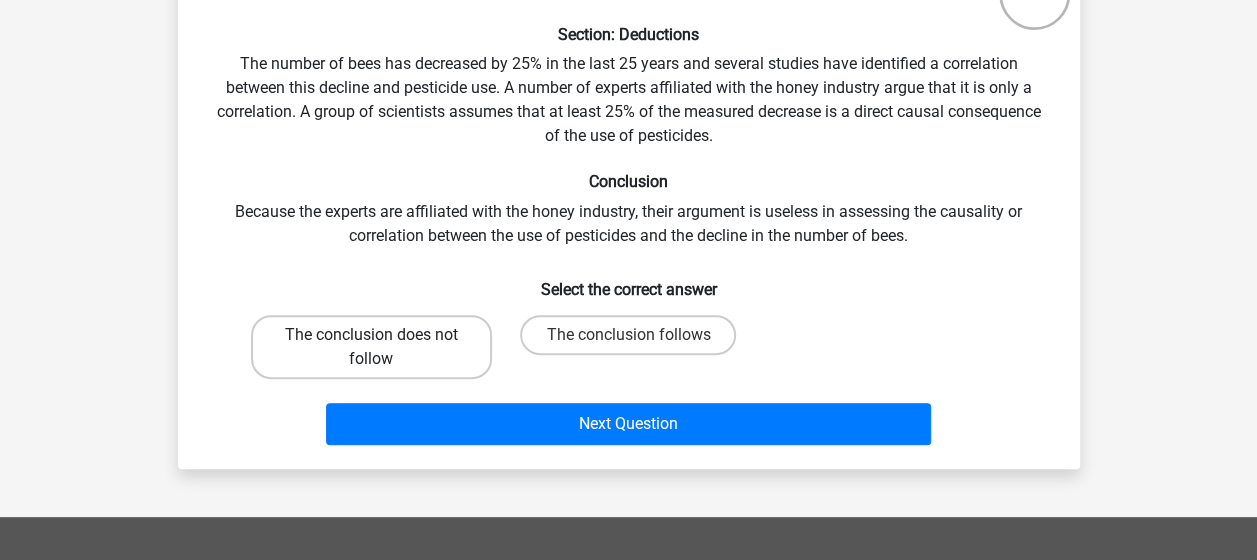 click on "The conclusion does not follow" at bounding box center (371, 347) 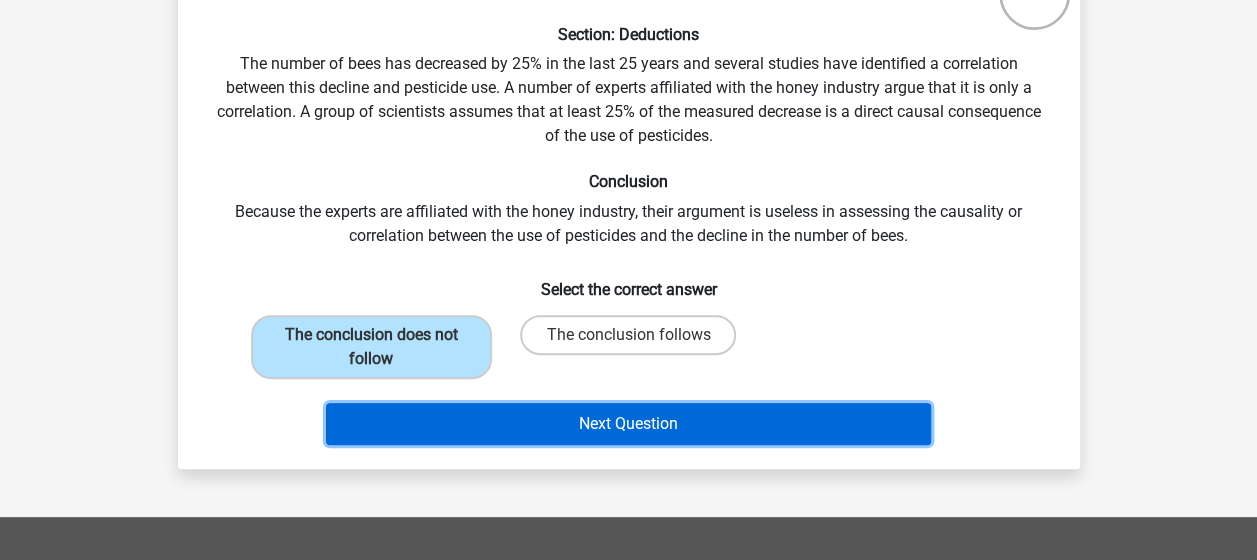 click on "Next Question" at bounding box center [628, 424] 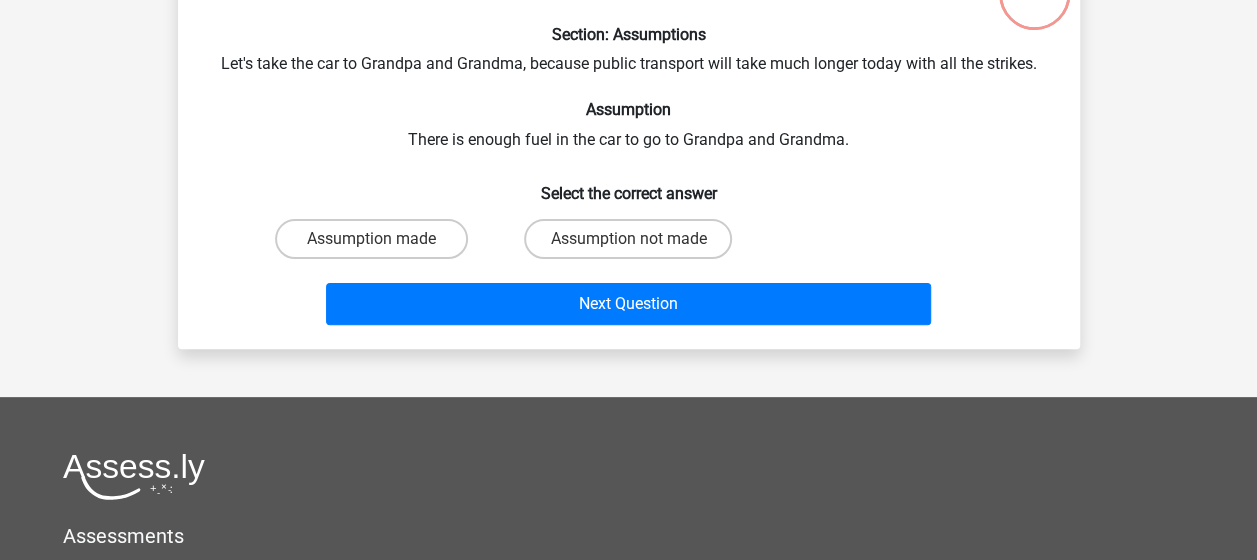 scroll, scrollTop: 92, scrollLeft: 0, axis: vertical 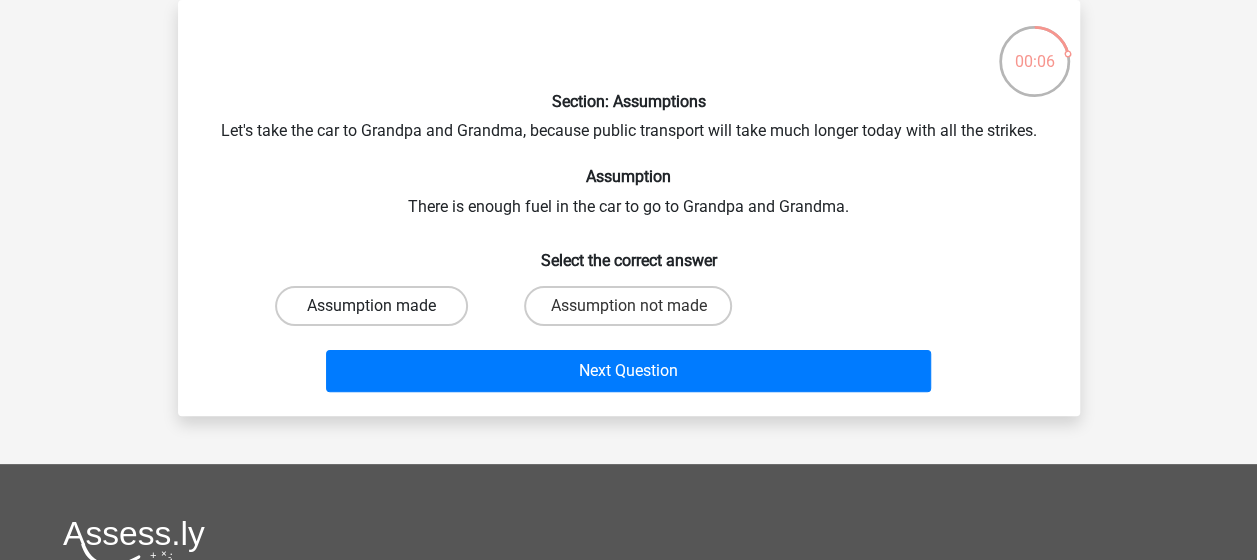 click on "Assumption made" at bounding box center [371, 306] 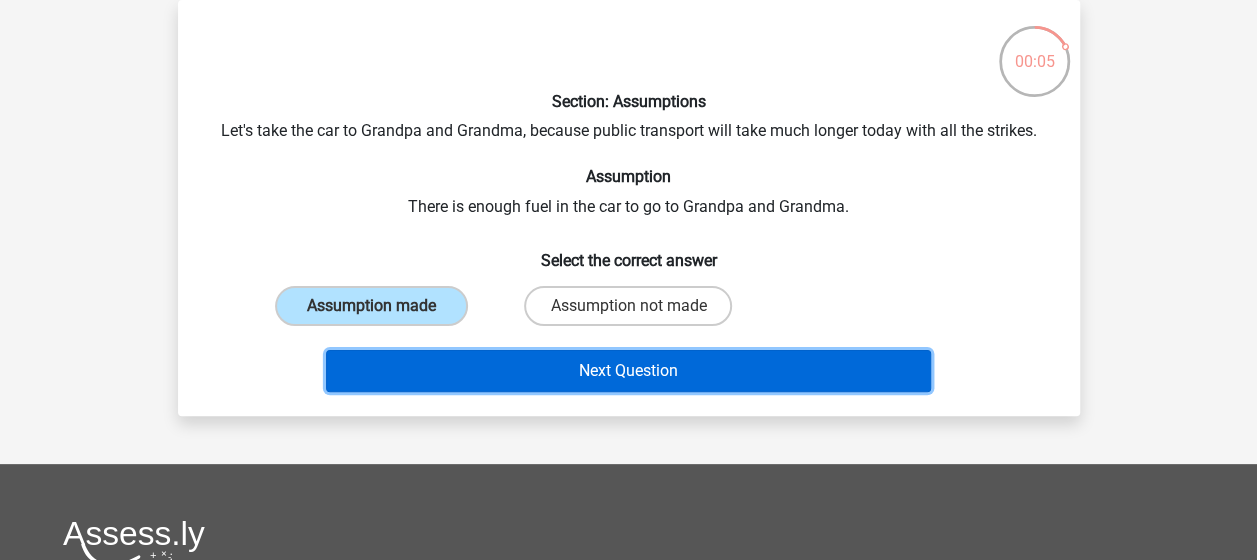 click on "Next Question" at bounding box center (628, 371) 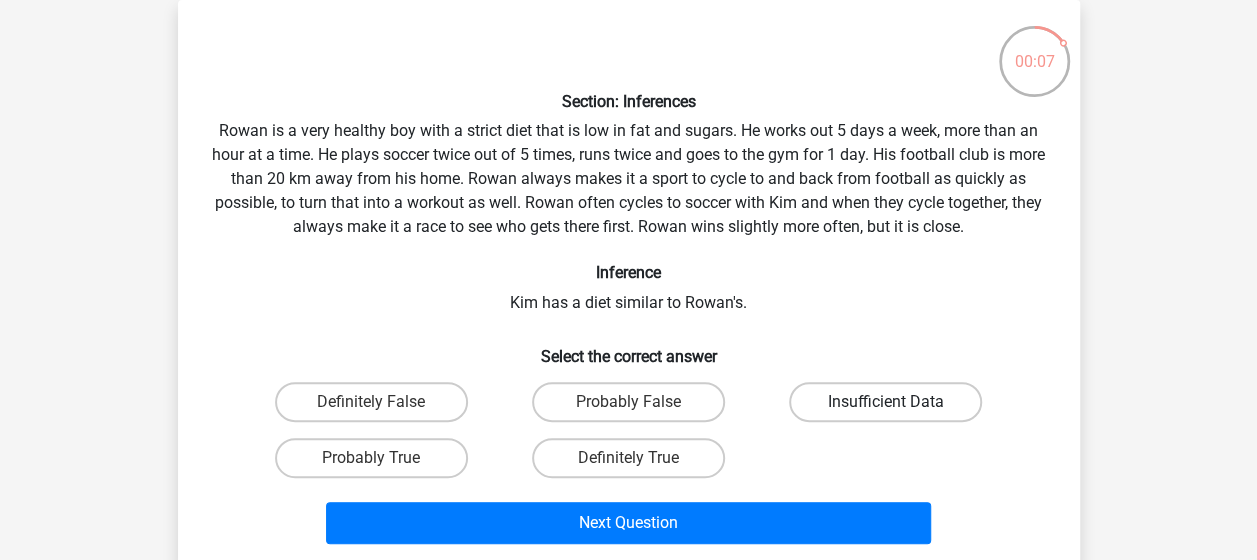 click on "Insufficient Data" at bounding box center [885, 402] 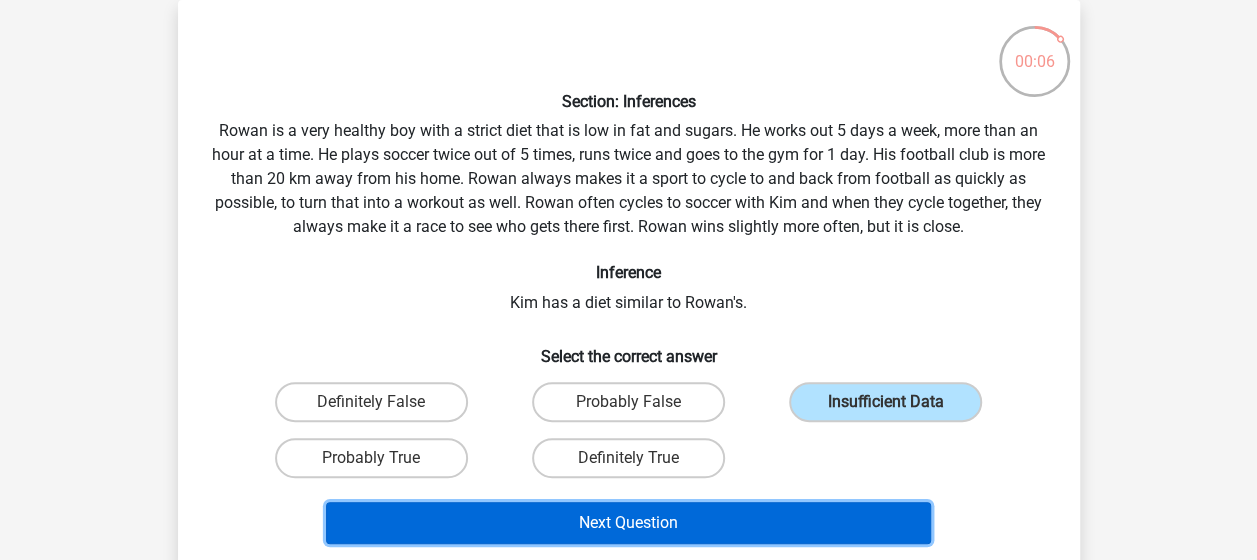click on "Next Question" at bounding box center (628, 523) 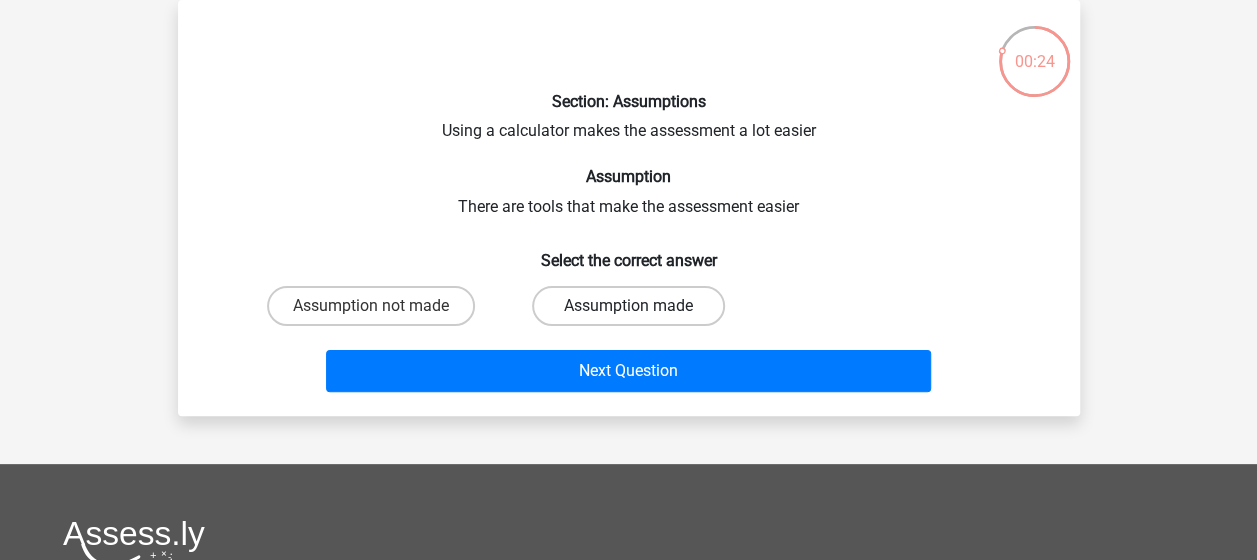 click on "Assumption made" at bounding box center (628, 306) 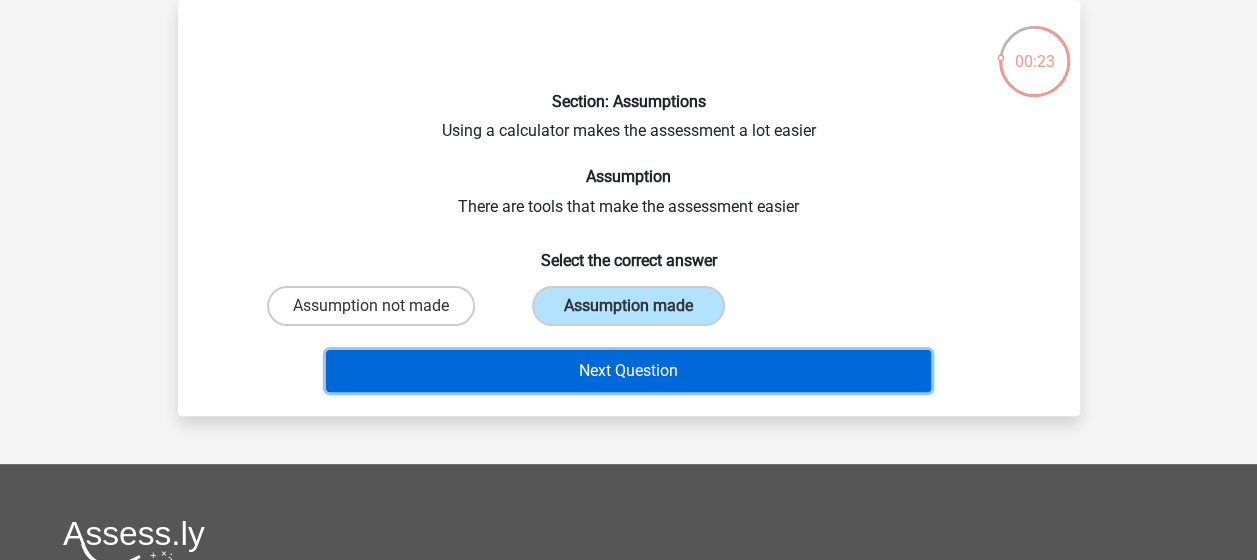 click on "Next Question" at bounding box center [628, 371] 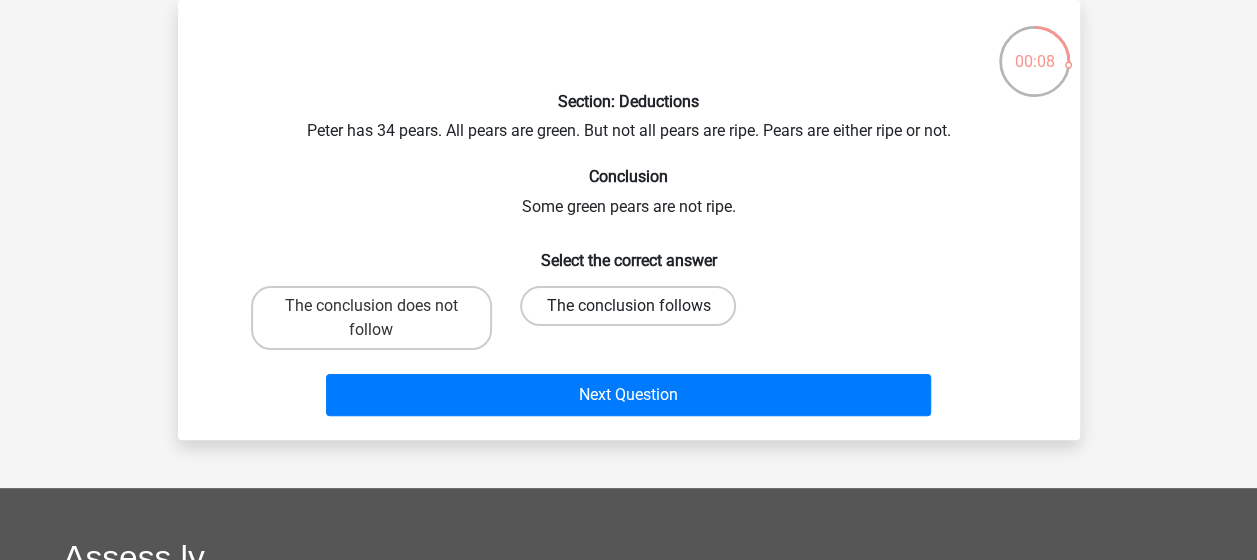 click on "The conclusion follows" at bounding box center [628, 306] 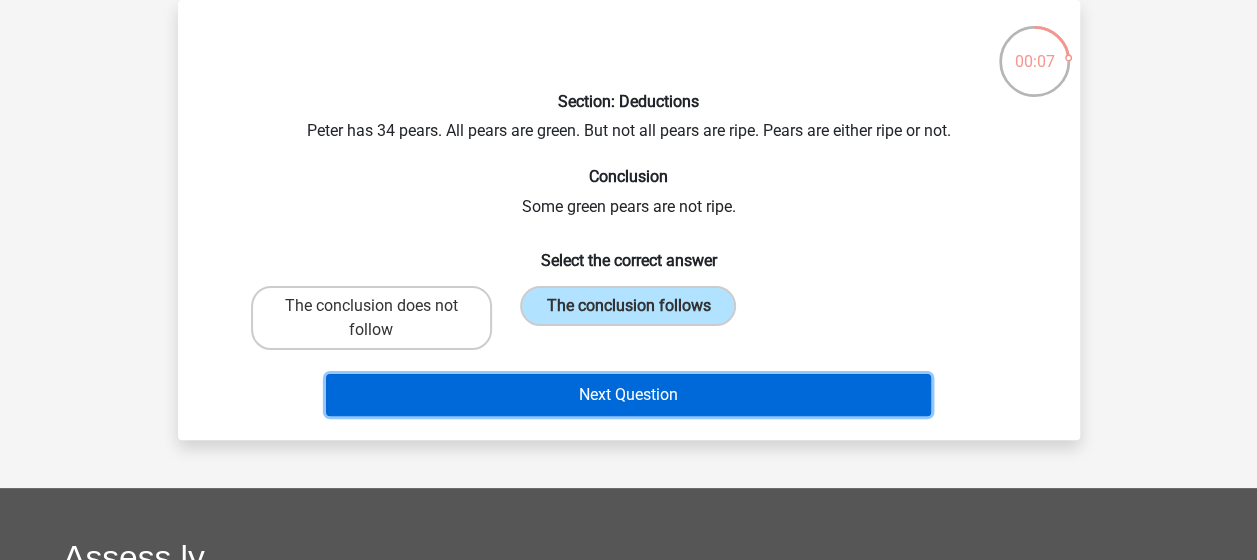 click on "Next Question" at bounding box center (628, 395) 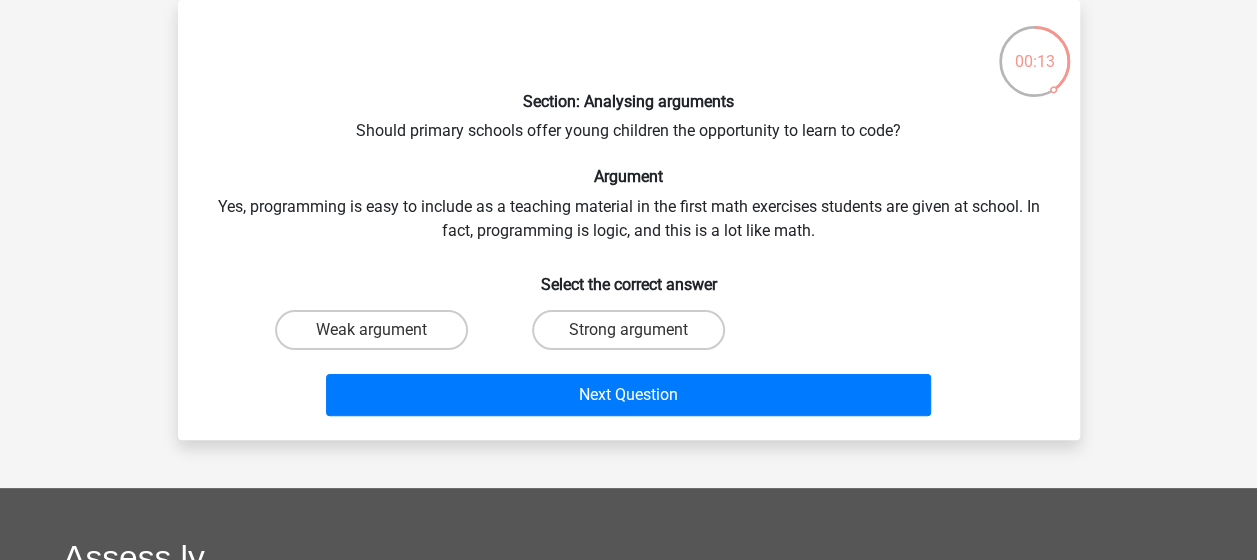 drag, startPoint x: 521, startPoint y: 488, endPoint x: 489, endPoint y: 328, distance: 163.16862 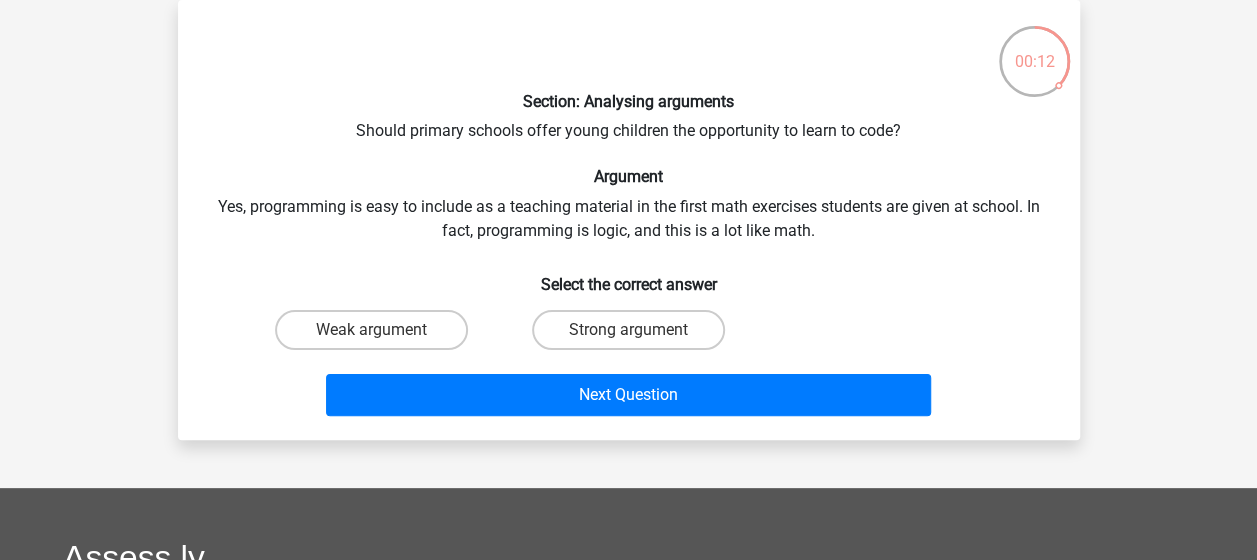 drag, startPoint x: 489, startPoint y: 328, endPoint x: 430, endPoint y: 220, distance: 123.065025 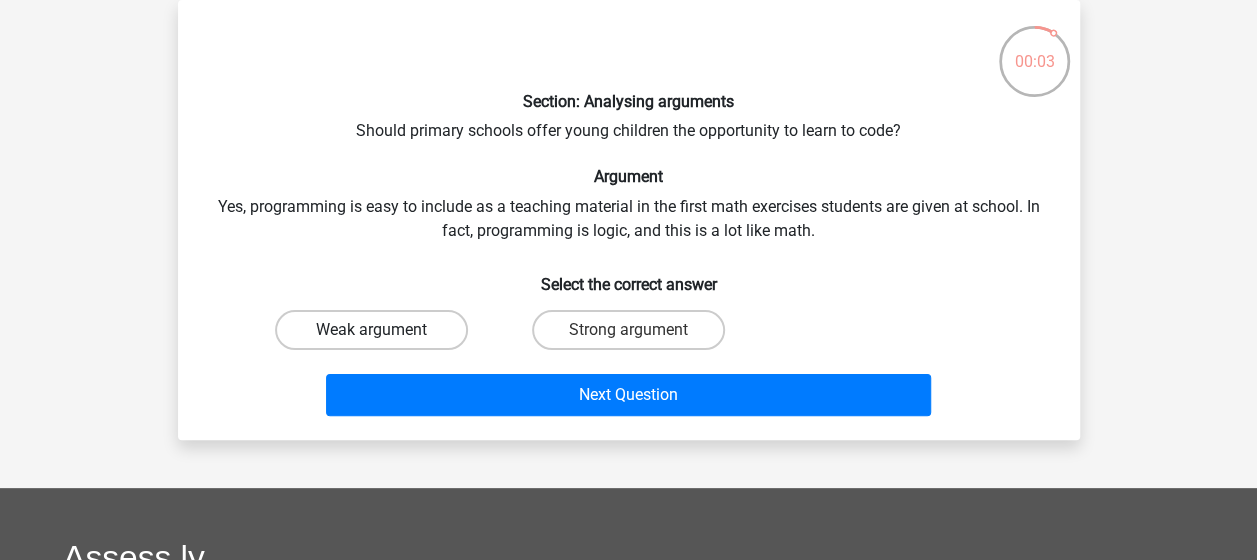 click on "Weak argument" at bounding box center (371, 330) 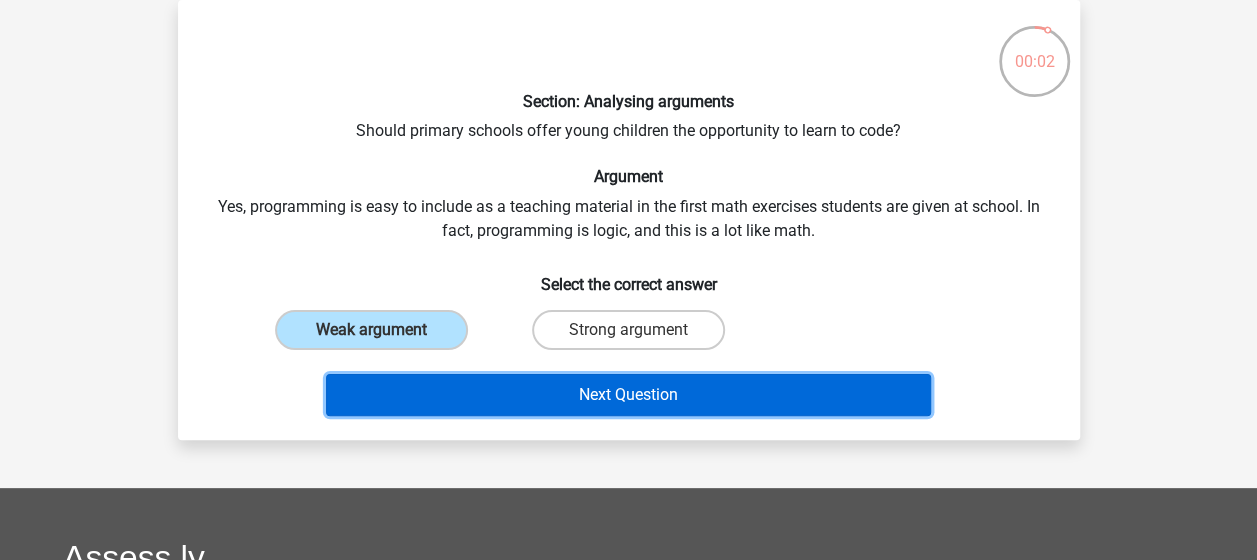 click on "Next Question" at bounding box center [628, 395] 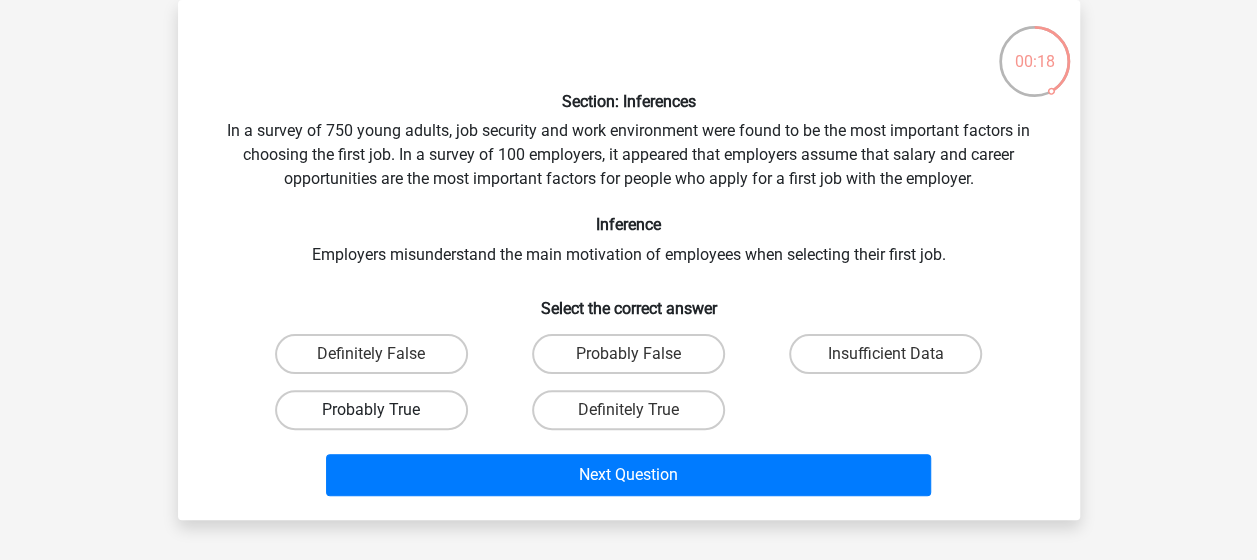 click on "Probably True" at bounding box center [371, 410] 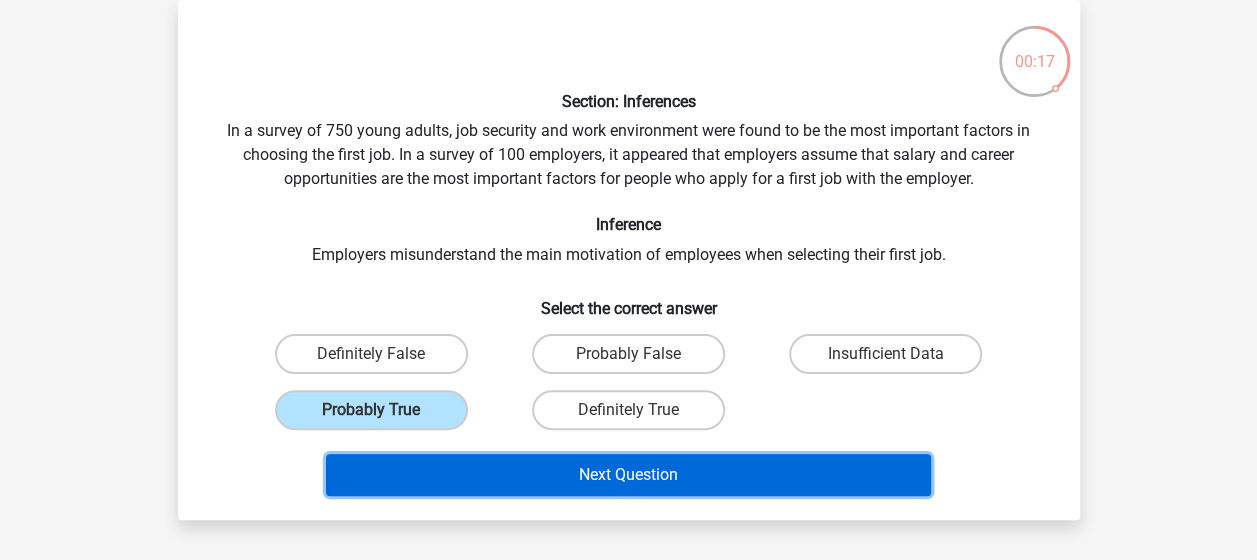 click on "Next Question" at bounding box center (628, 475) 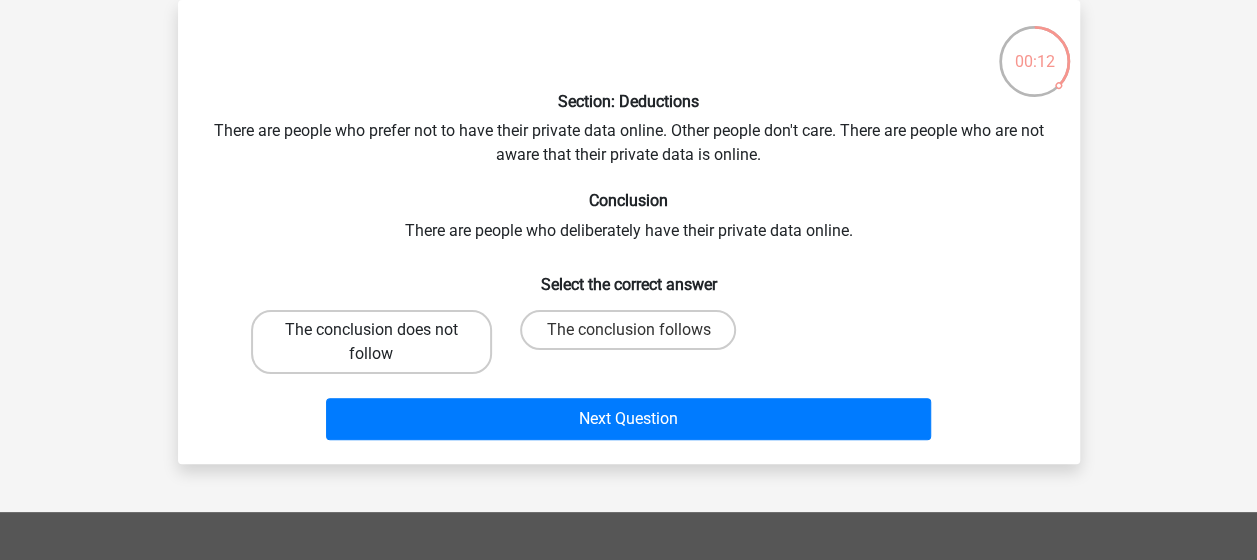 click on "The conclusion does not follow" at bounding box center (371, 342) 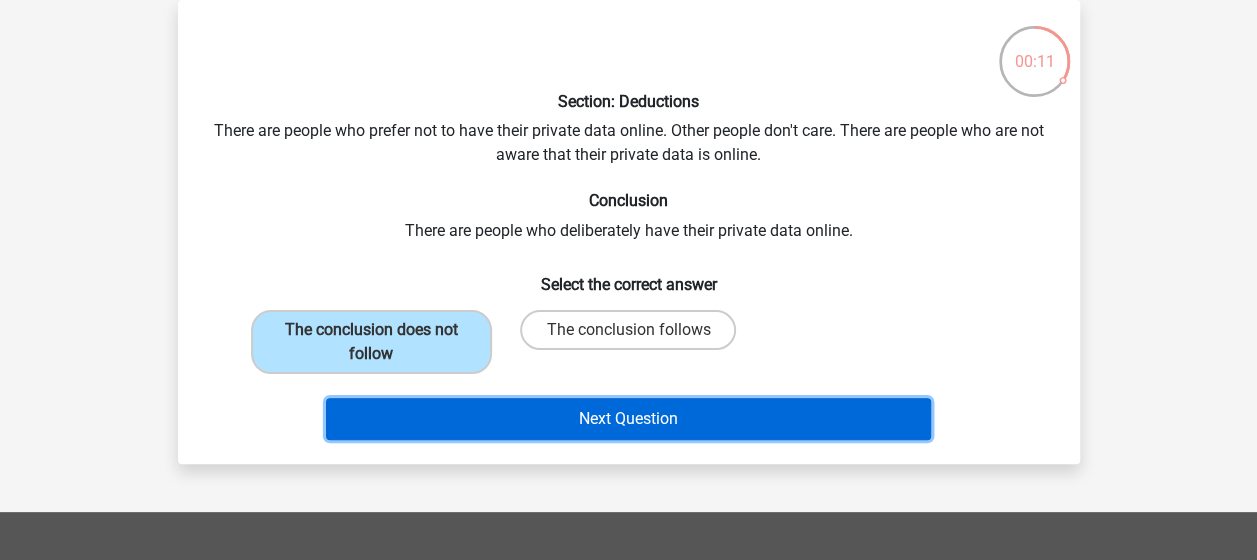 click on "Next Question" at bounding box center (628, 419) 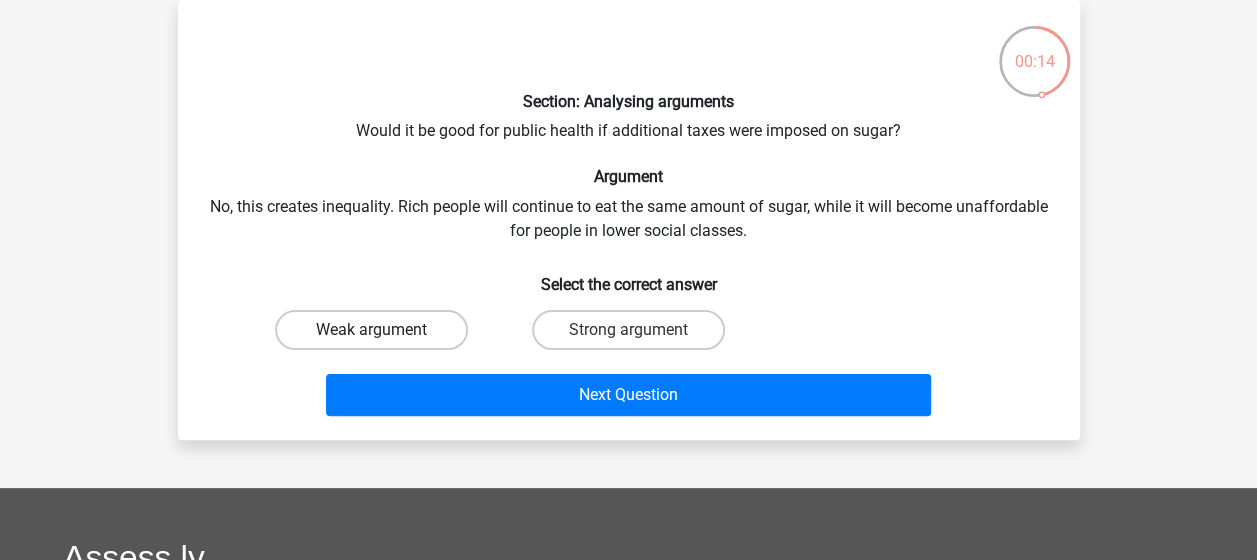 click on "Weak argument" at bounding box center (371, 330) 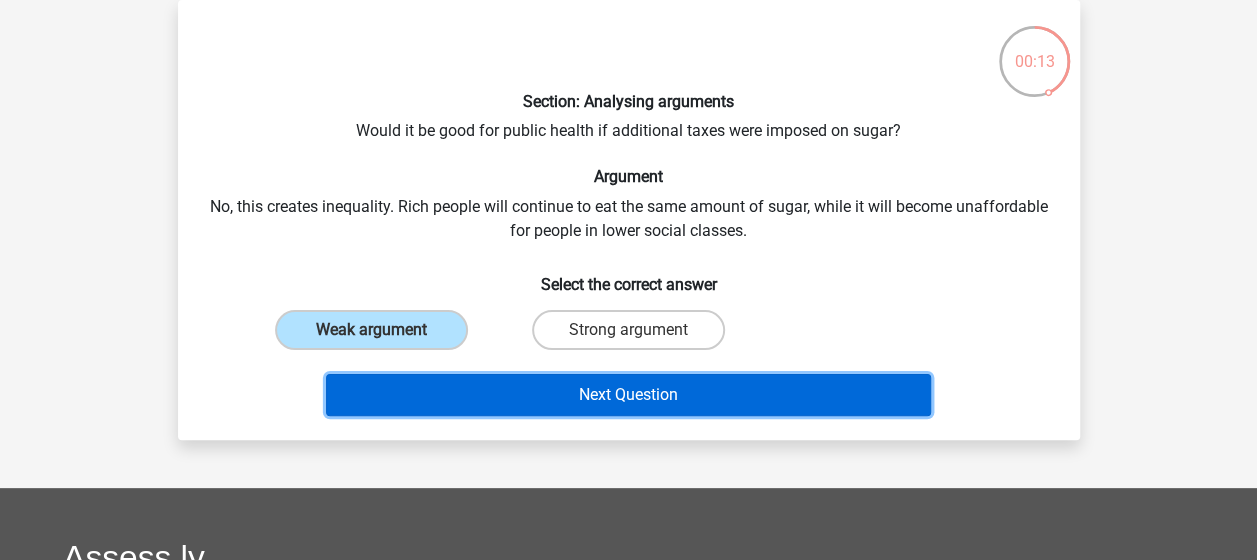 click on "Next Question" at bounding box center [628, 395] 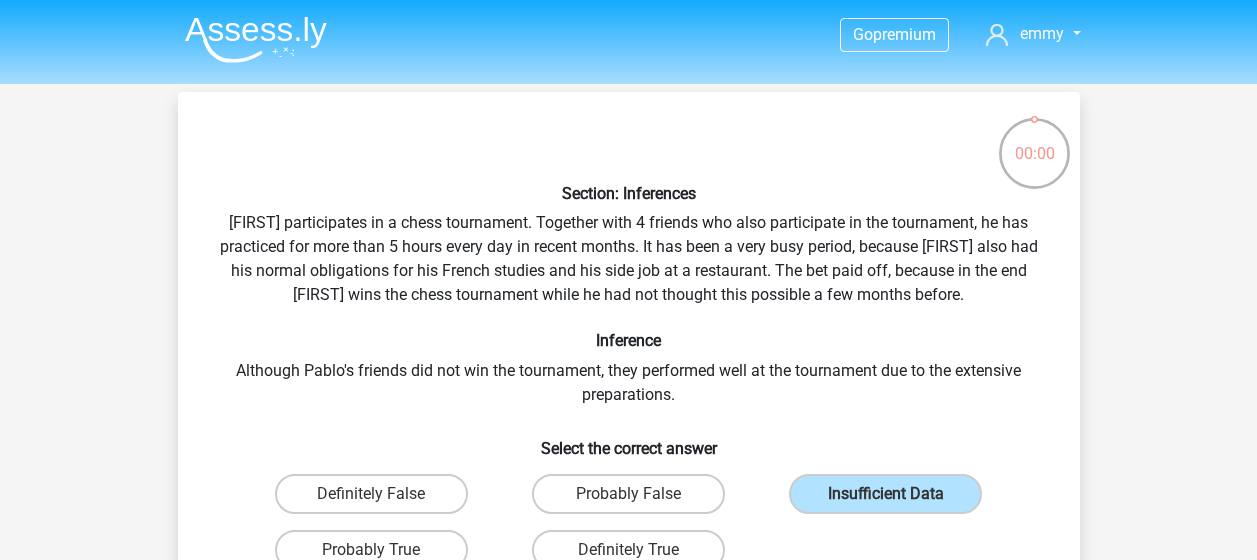 scroll, scrollTop: 92, scrollLeft: 0, axis: vertical 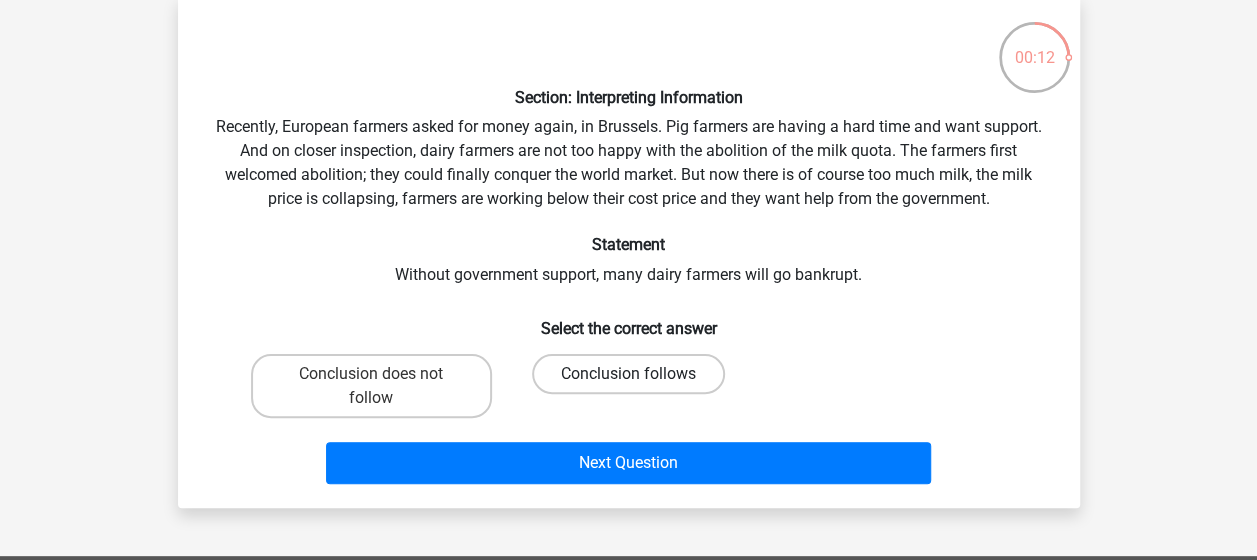 click on "Conclusion follows" at bounding box center (628, 374) 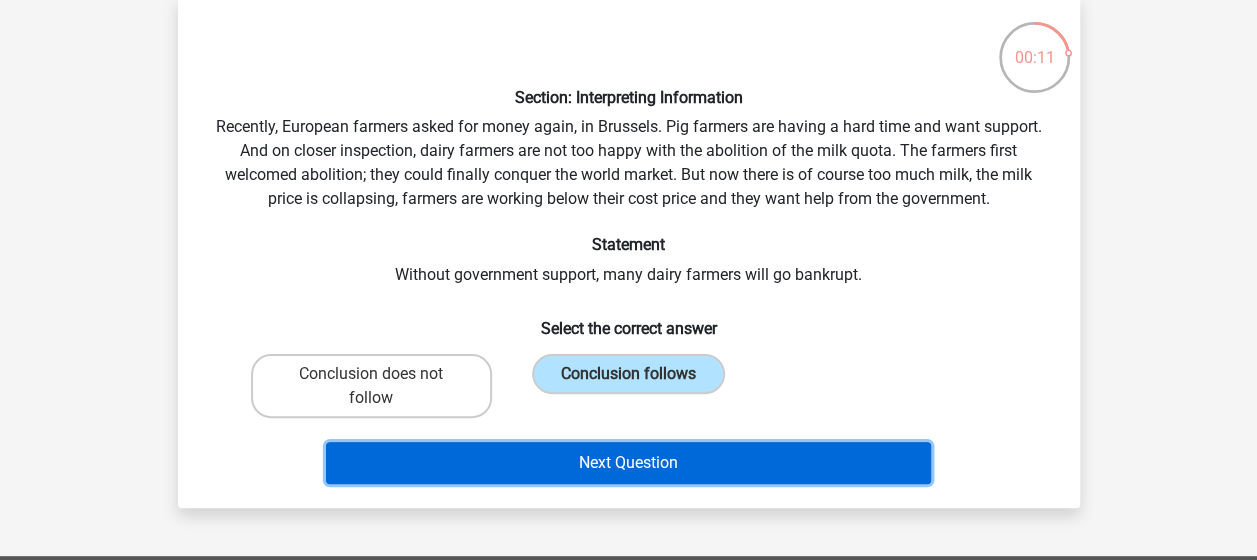 click on "Next Question" at bounding box center [628, 463] 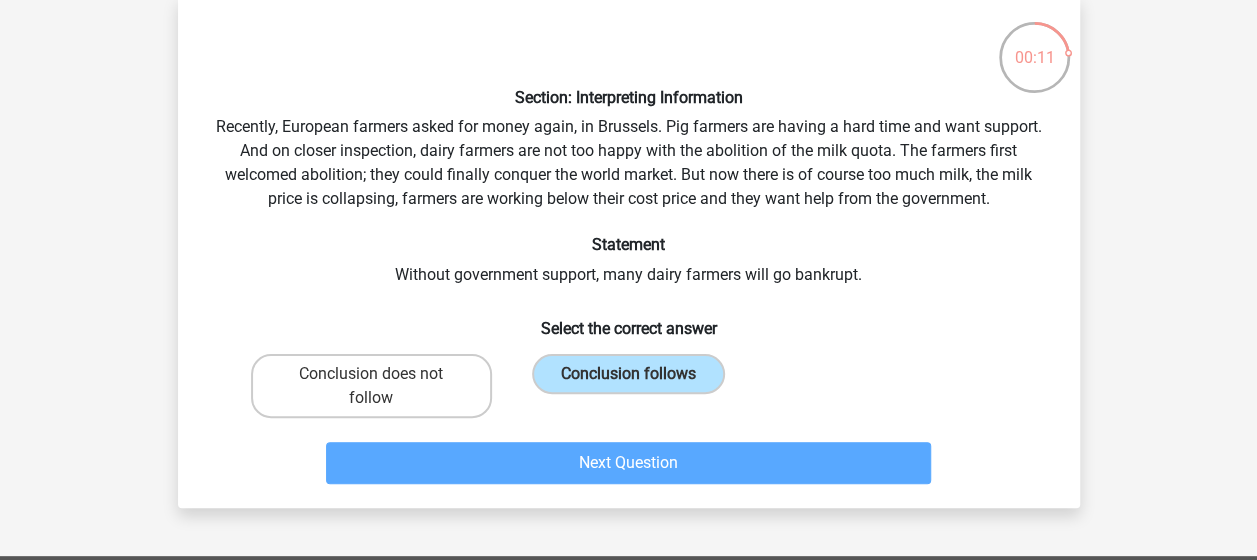 scroll, scrollTop: 92, scrollLeft: 0, axis: vertical 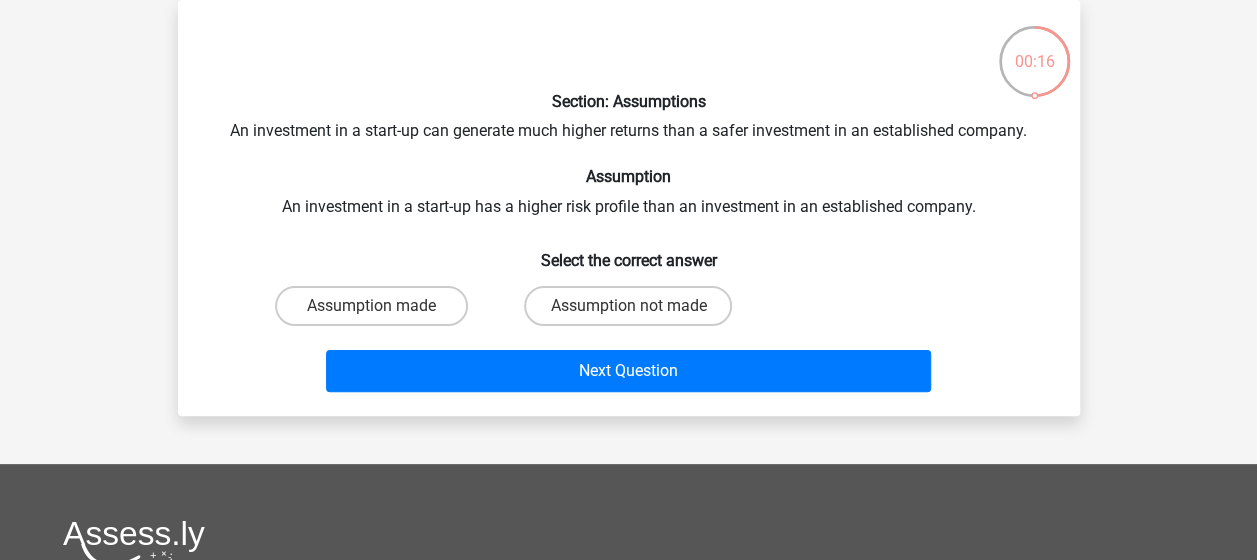 drag, startPoint x: 543, startPoint y: 400, endPoint x: 472, endPoint y: 407, distance: 71.34424 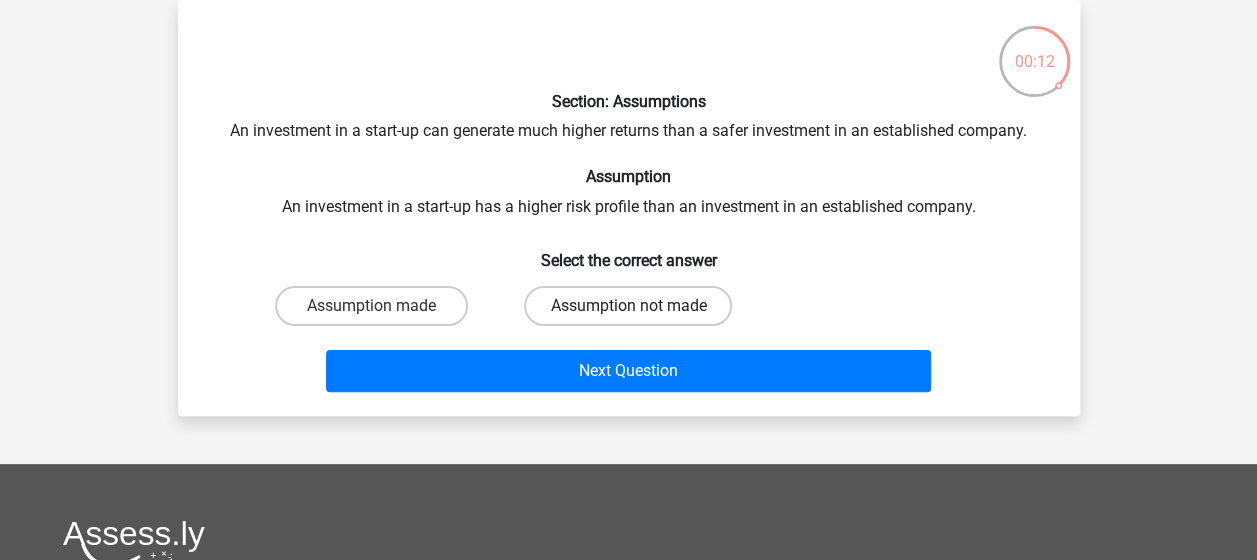 click on "Assumption not made" at bounding box center (628, 306) 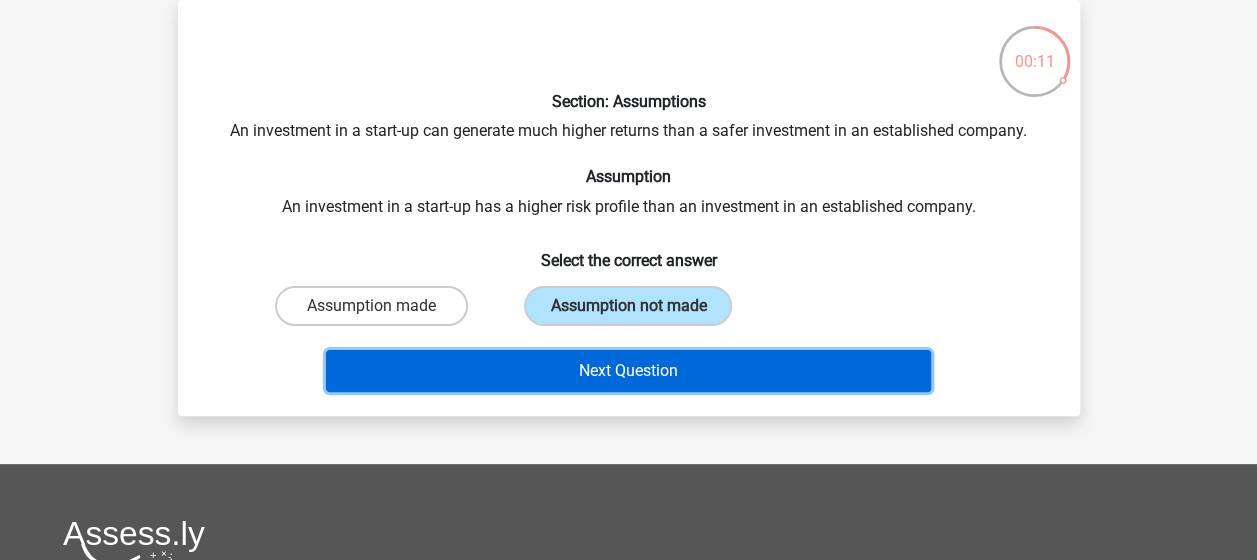 click on "Next Question" at bounding box center (628, 371) 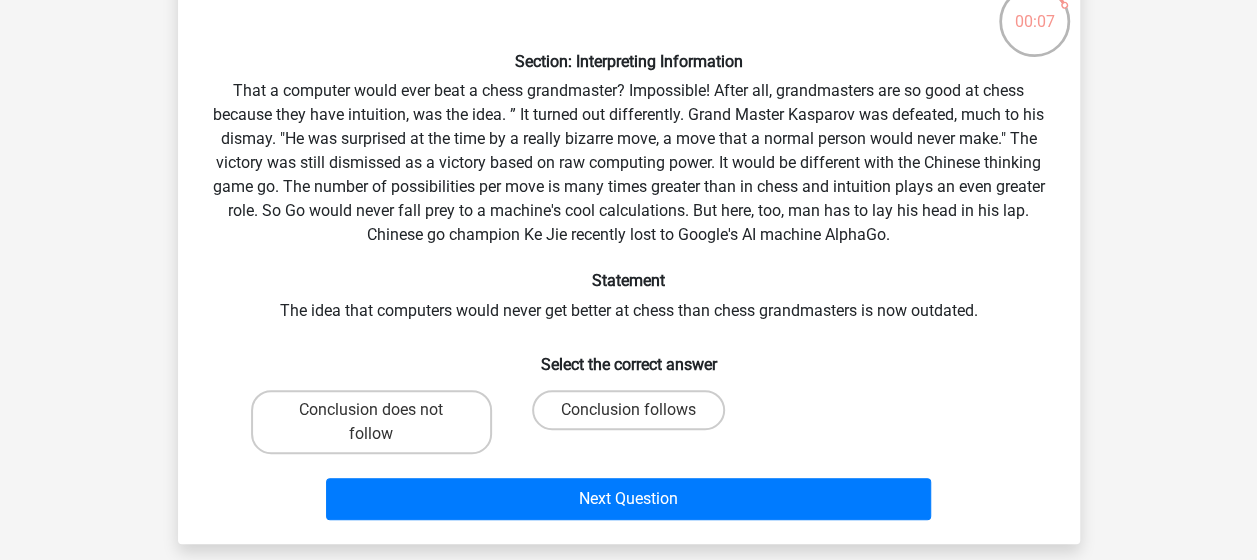 scroll, scrollTop: 134, scrollLeft: 0, axis: vertical 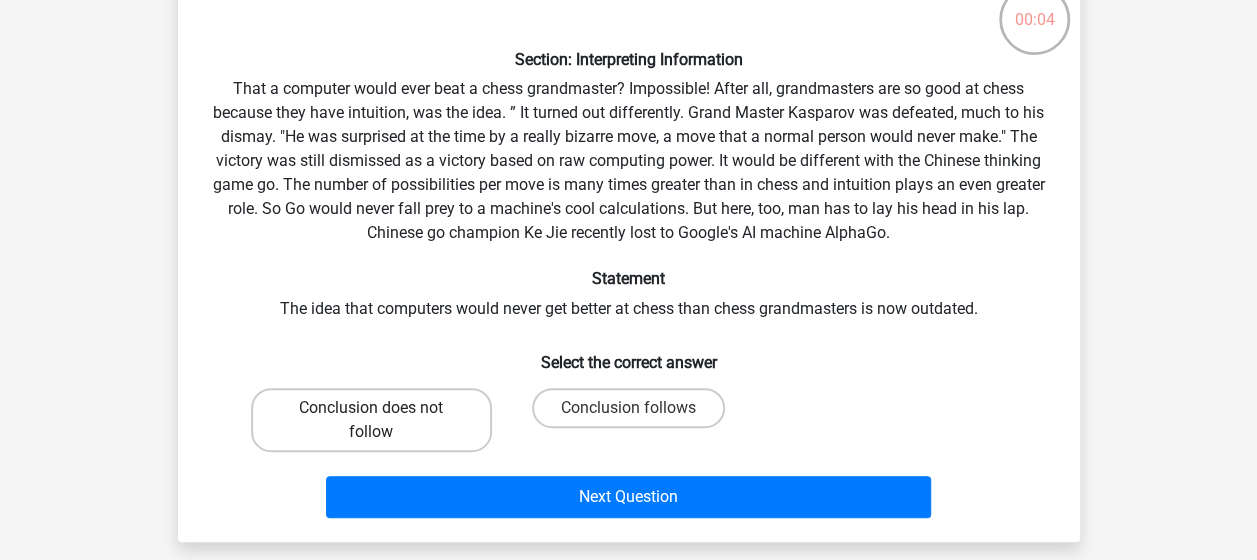 click on "Conclusion does not follow" at bounding box center (371, 420) 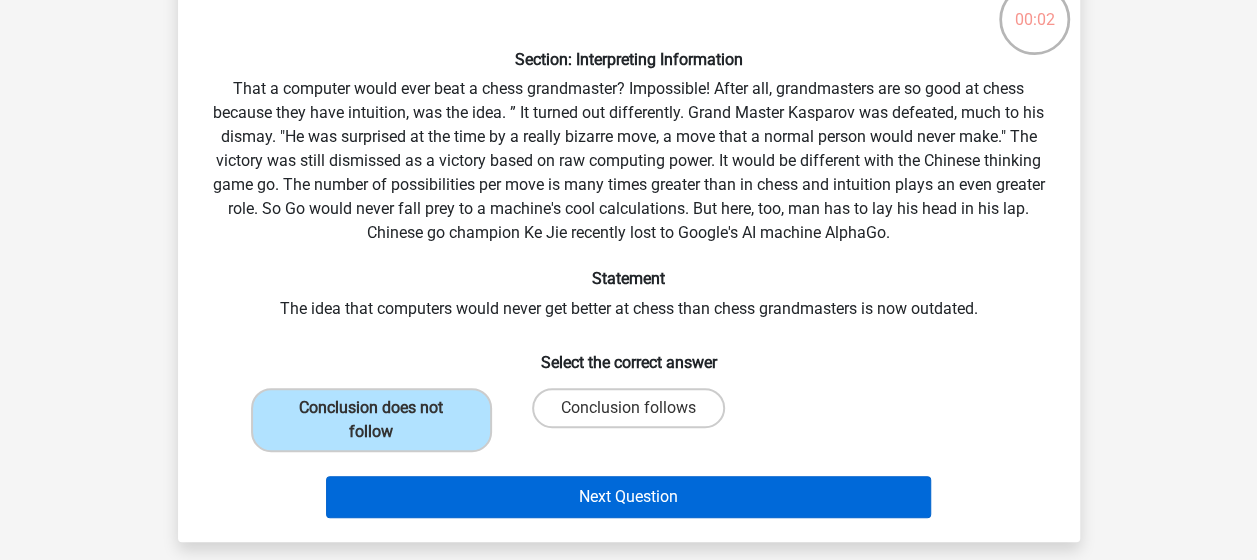 drag, startPoint x: 580, startPoint y: 403, endPoint x: 560, endPoint y: 505, distance: 103.94229 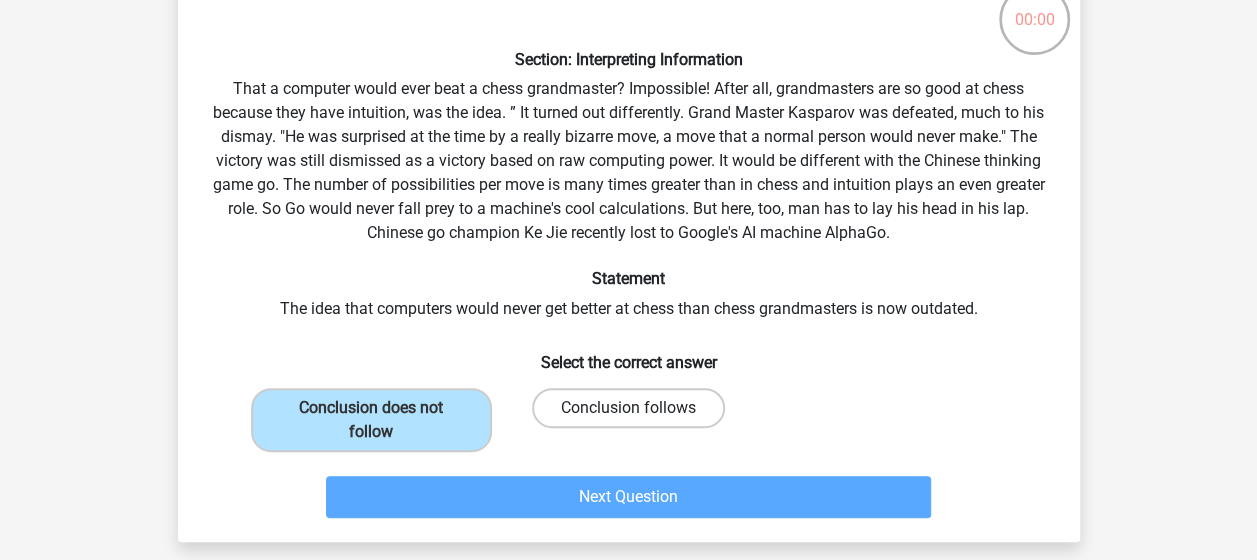 click on "Conclusion follows" at bounding box center (628, 408) 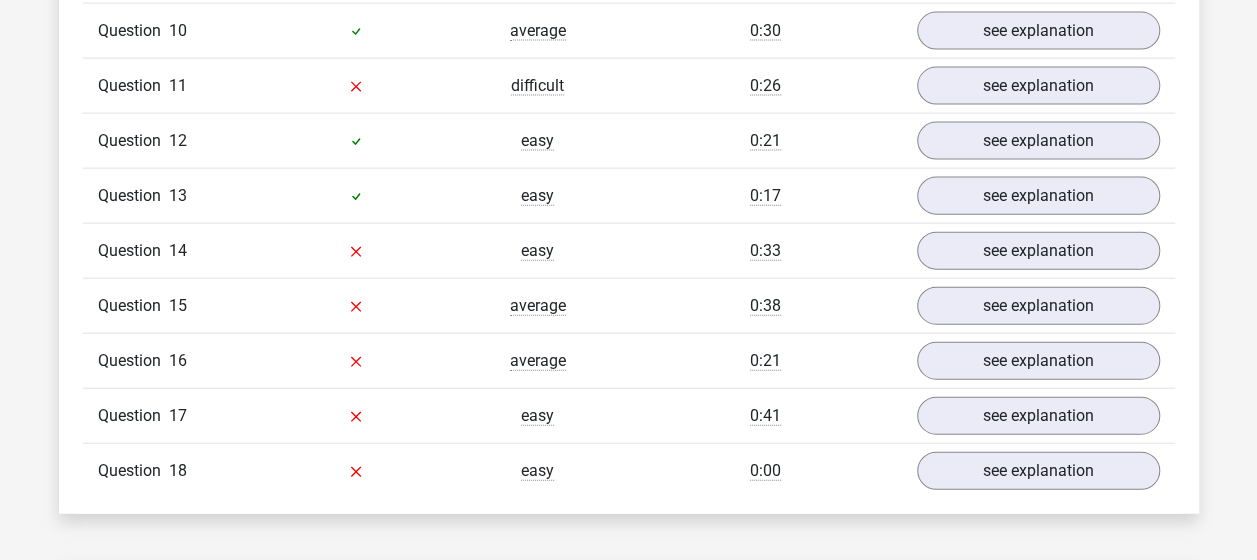 scroll, scrollTop: 2132, scrollLeft: 0, axis: vertical 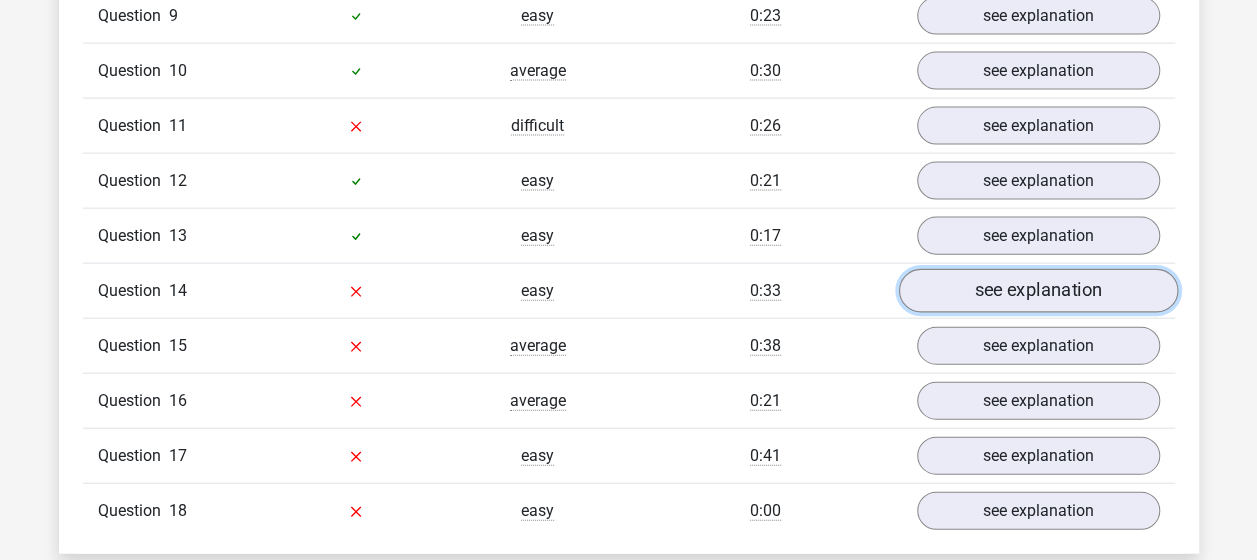 click on "see explanation" at bounding box center [1037, 291] 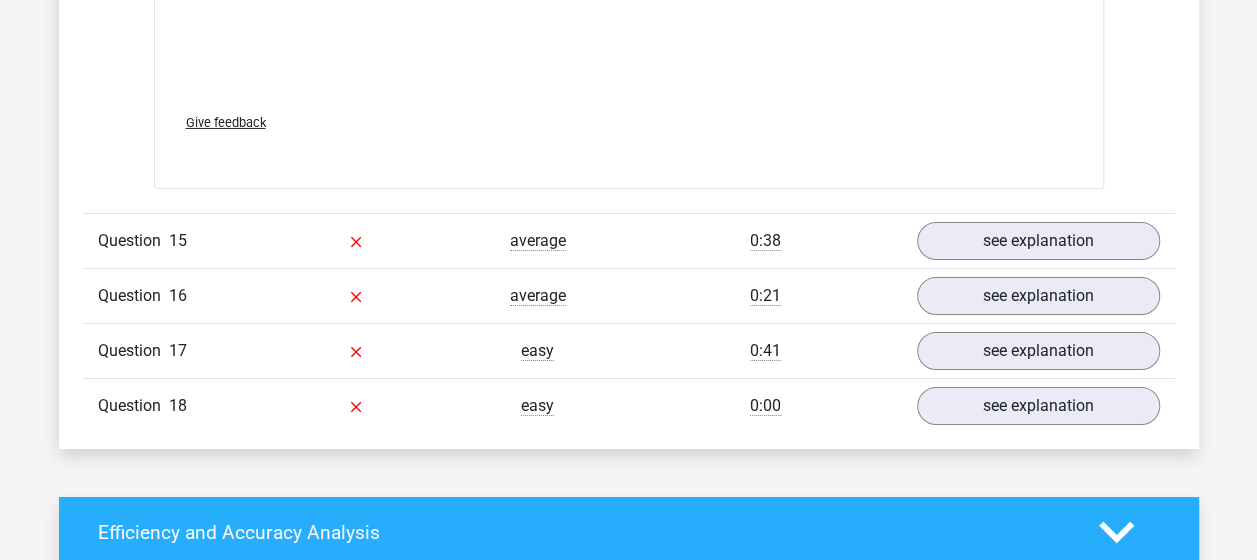 scroll, scrollTop: 3401, scrollLeft: 0, axis: vertical 